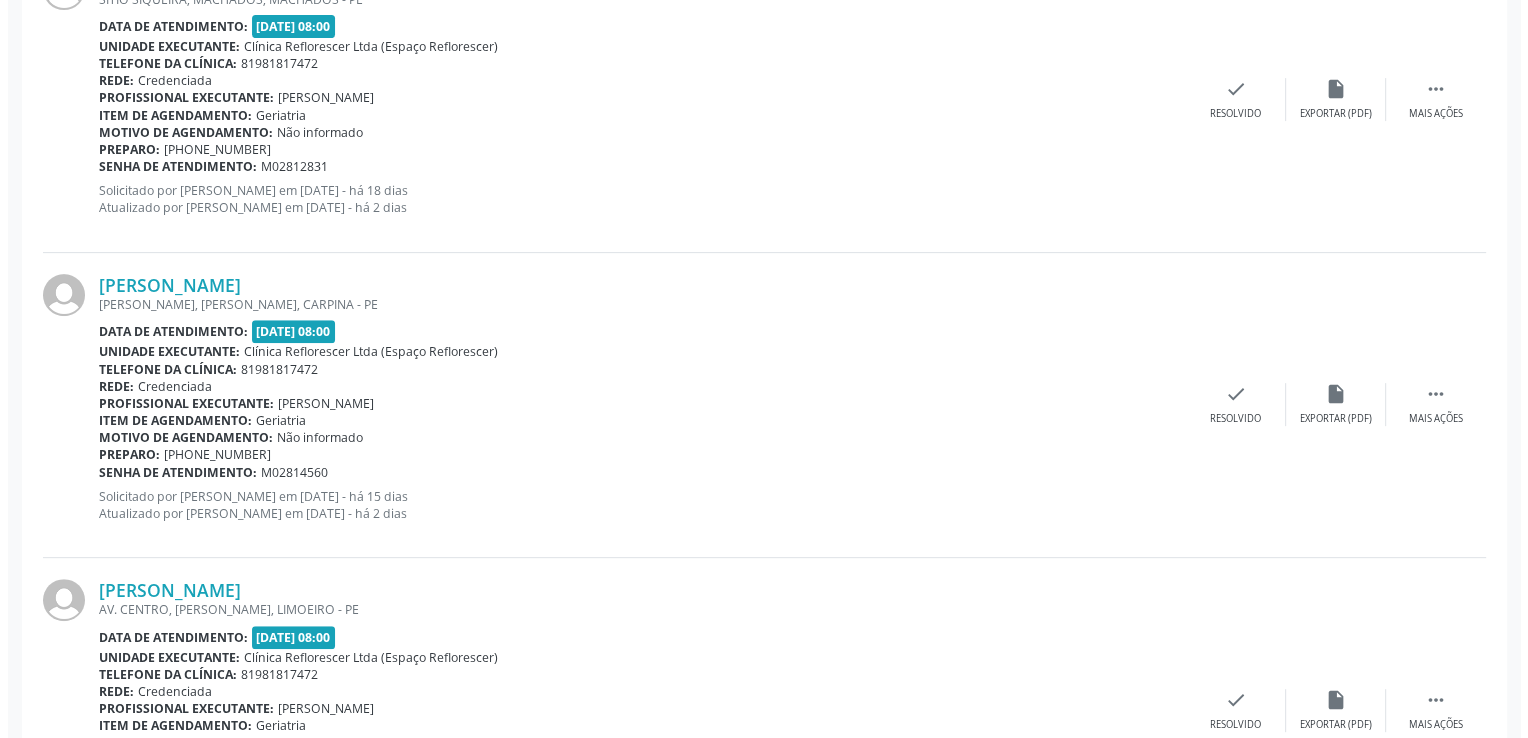 scroll, scrollTop: 652, scrollLeft: 0, axis: vertical 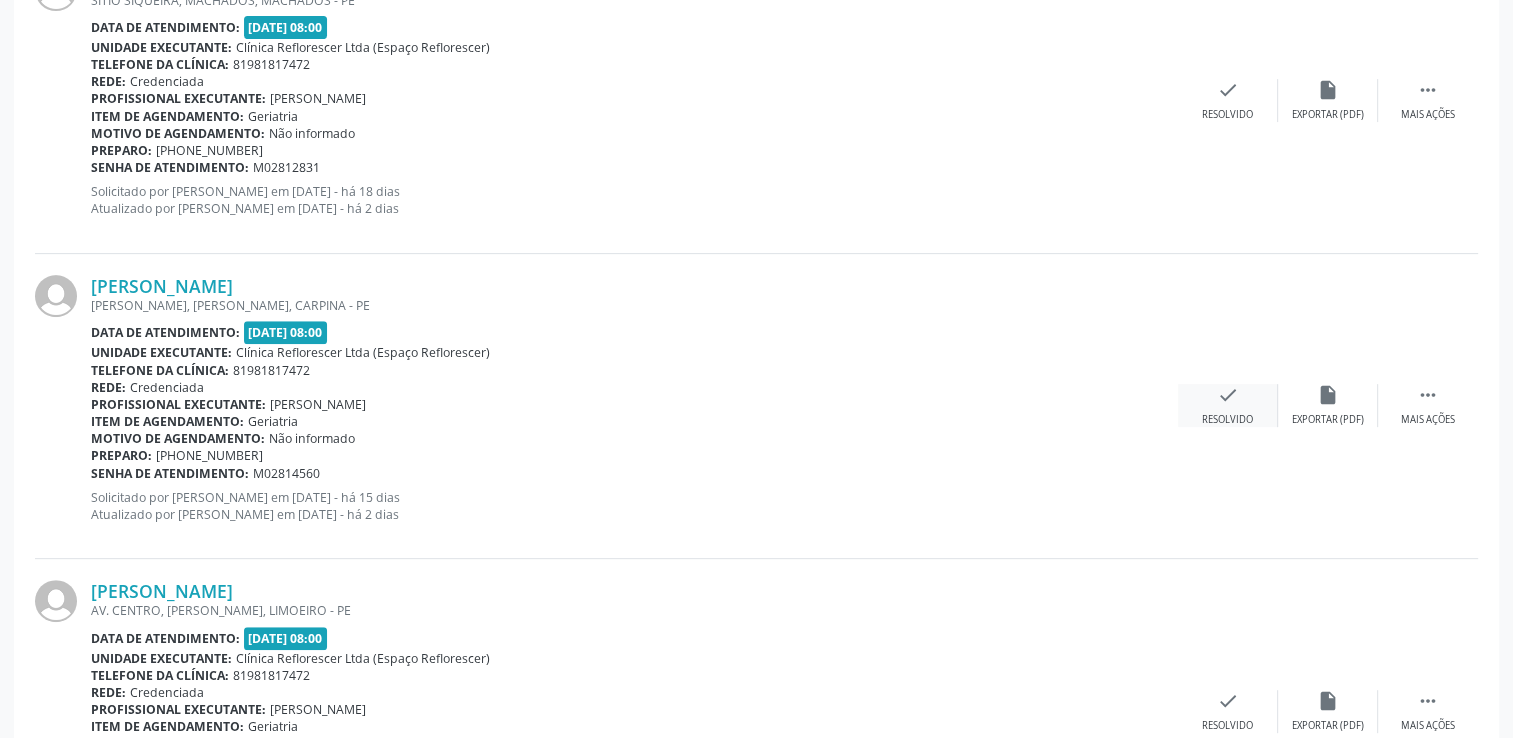 click on "check
Resolvido" at bounding box center [1228, 405] 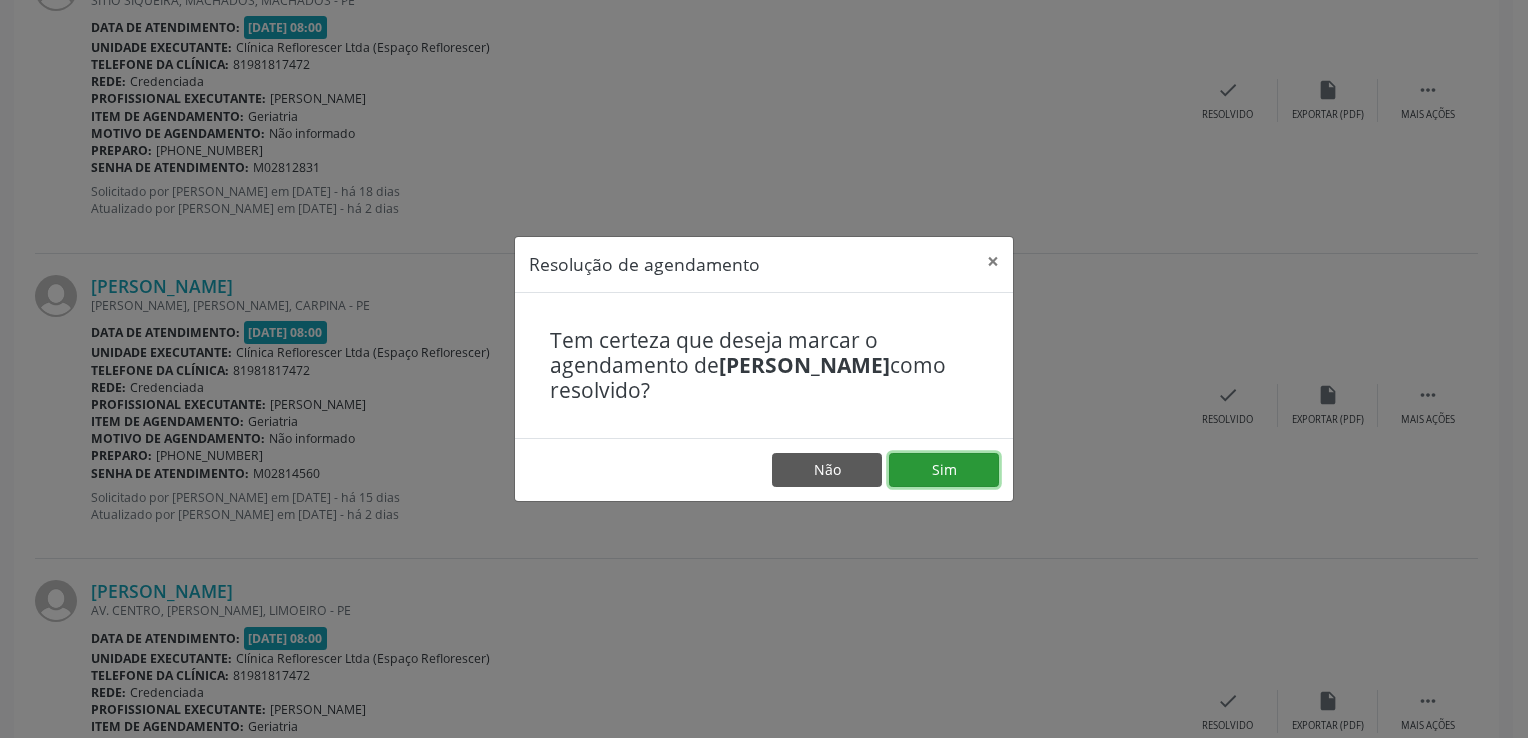 click on "Sim" at bounding box center (944, 470) 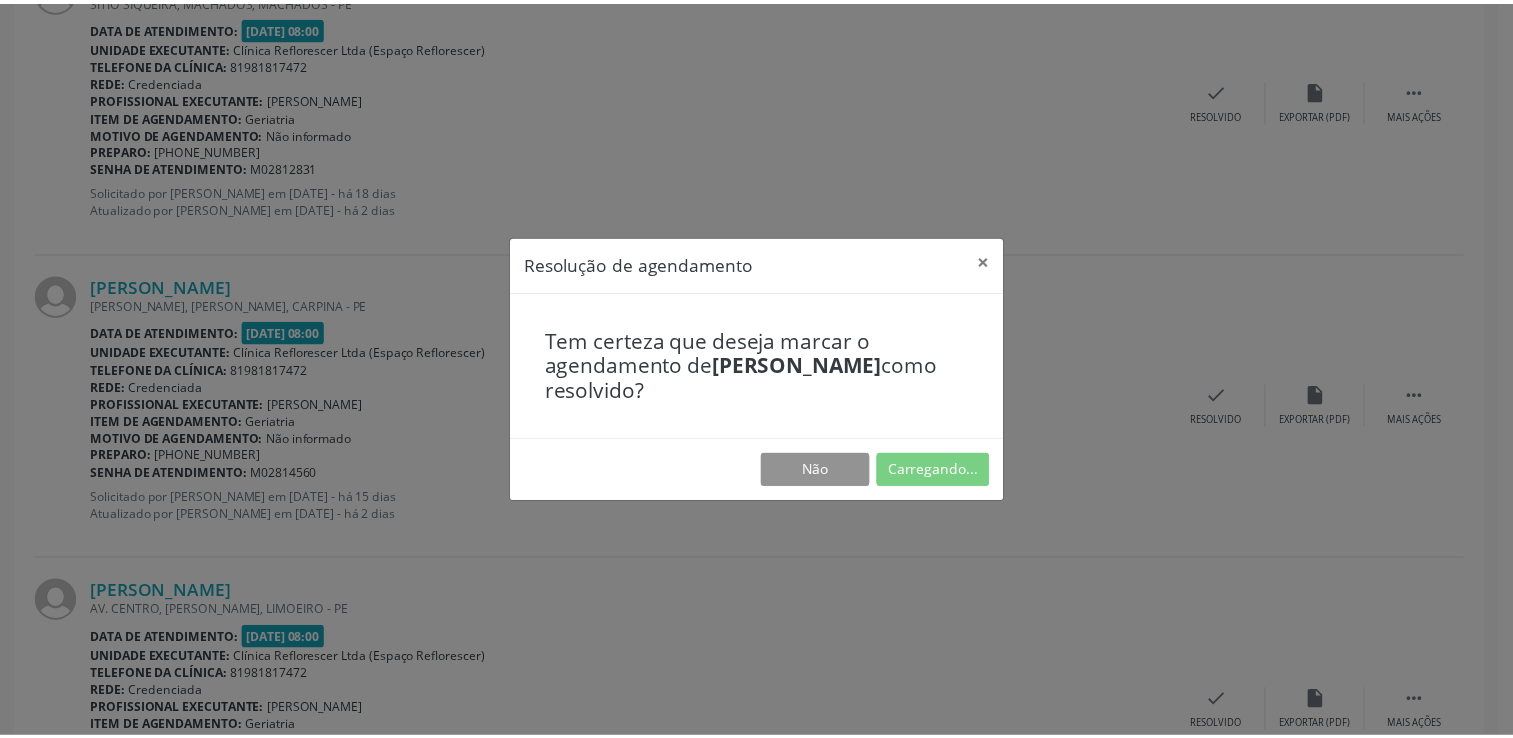 scroll, scrollTop: 0, scrollLeft: 0, axis: both 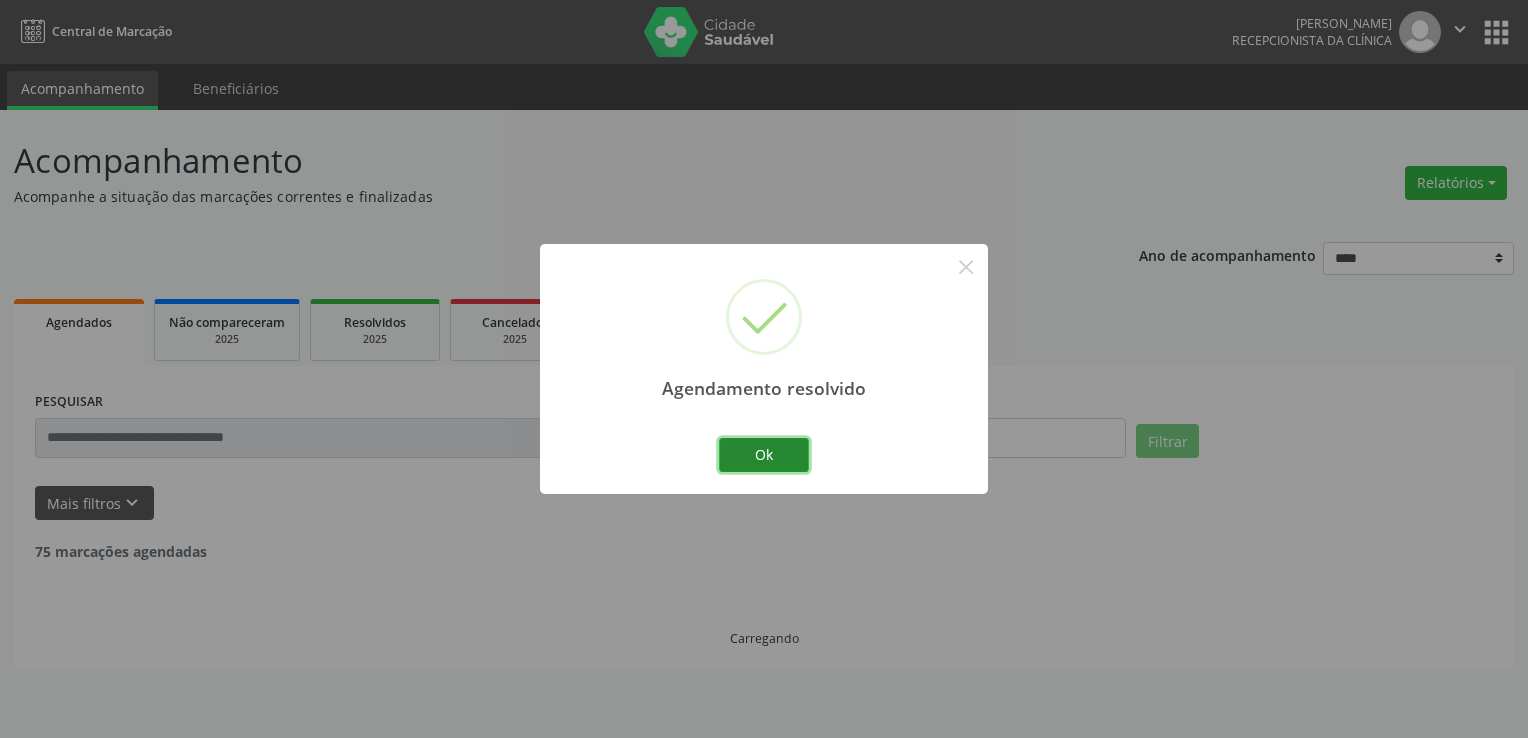 click on "Ok" at bounding box center (764, 455) 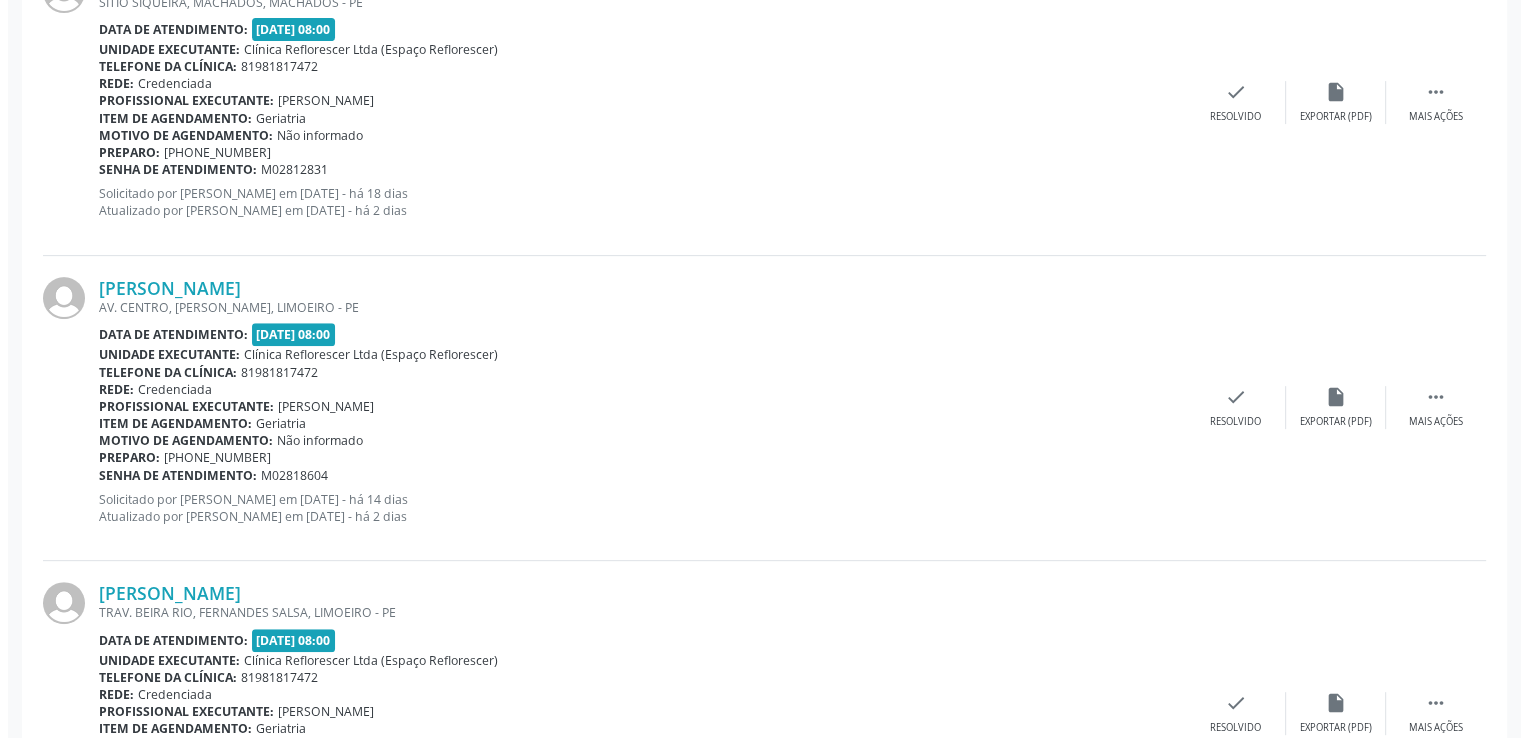 scroll, scrollTop: 626, scrollLeft: 0, axis: vertical 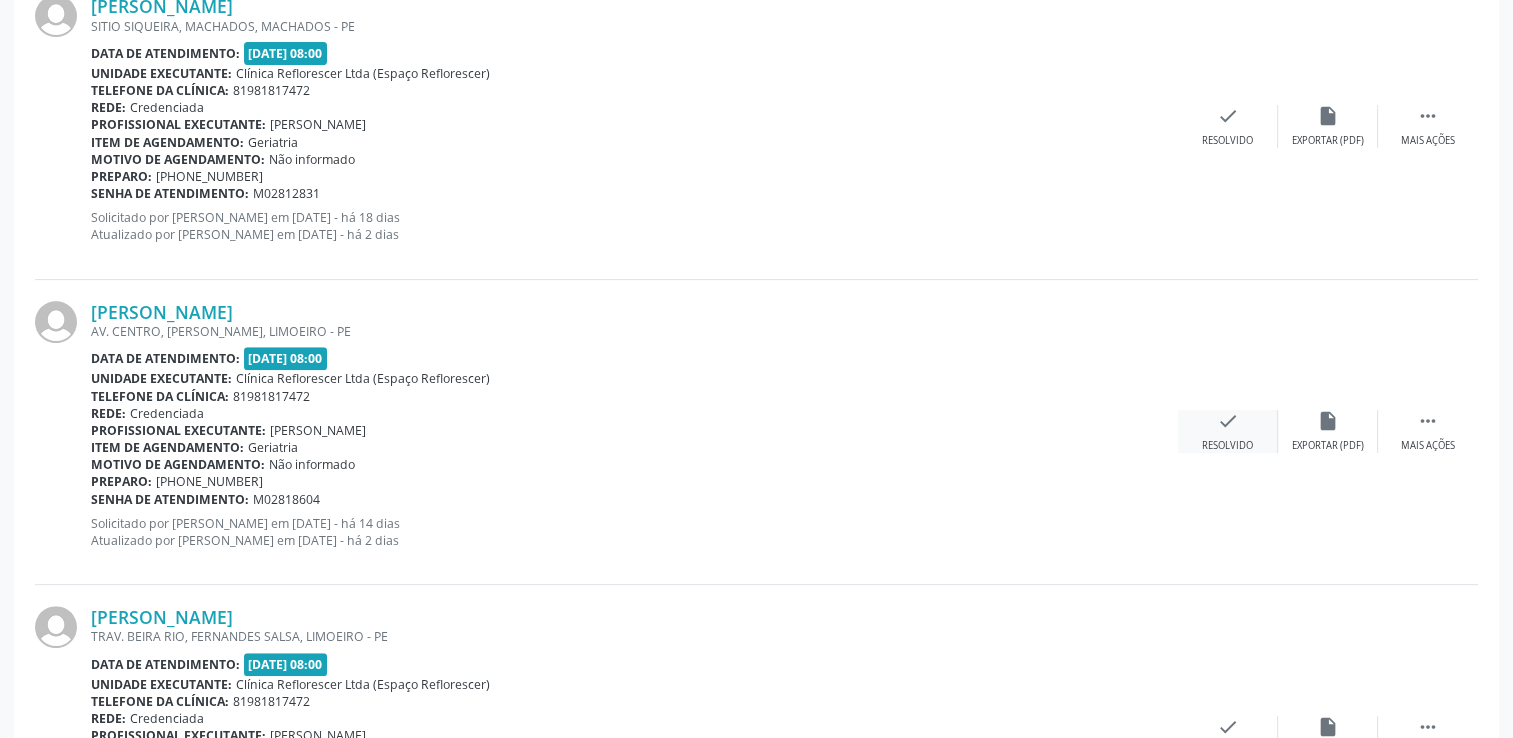 click on "check" at bounding box center (1228, 421) 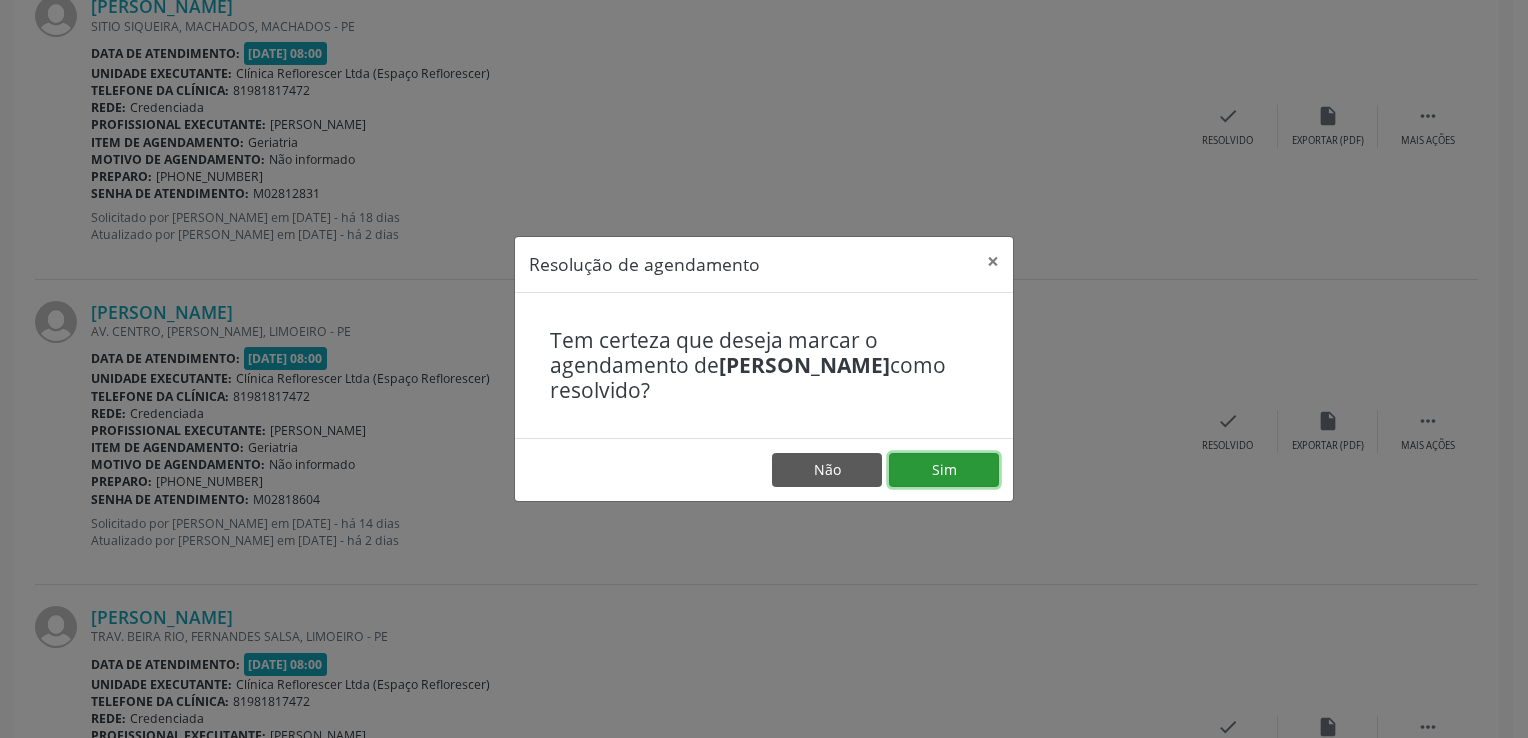 click on "Sim" at bounding box center (944, 470) 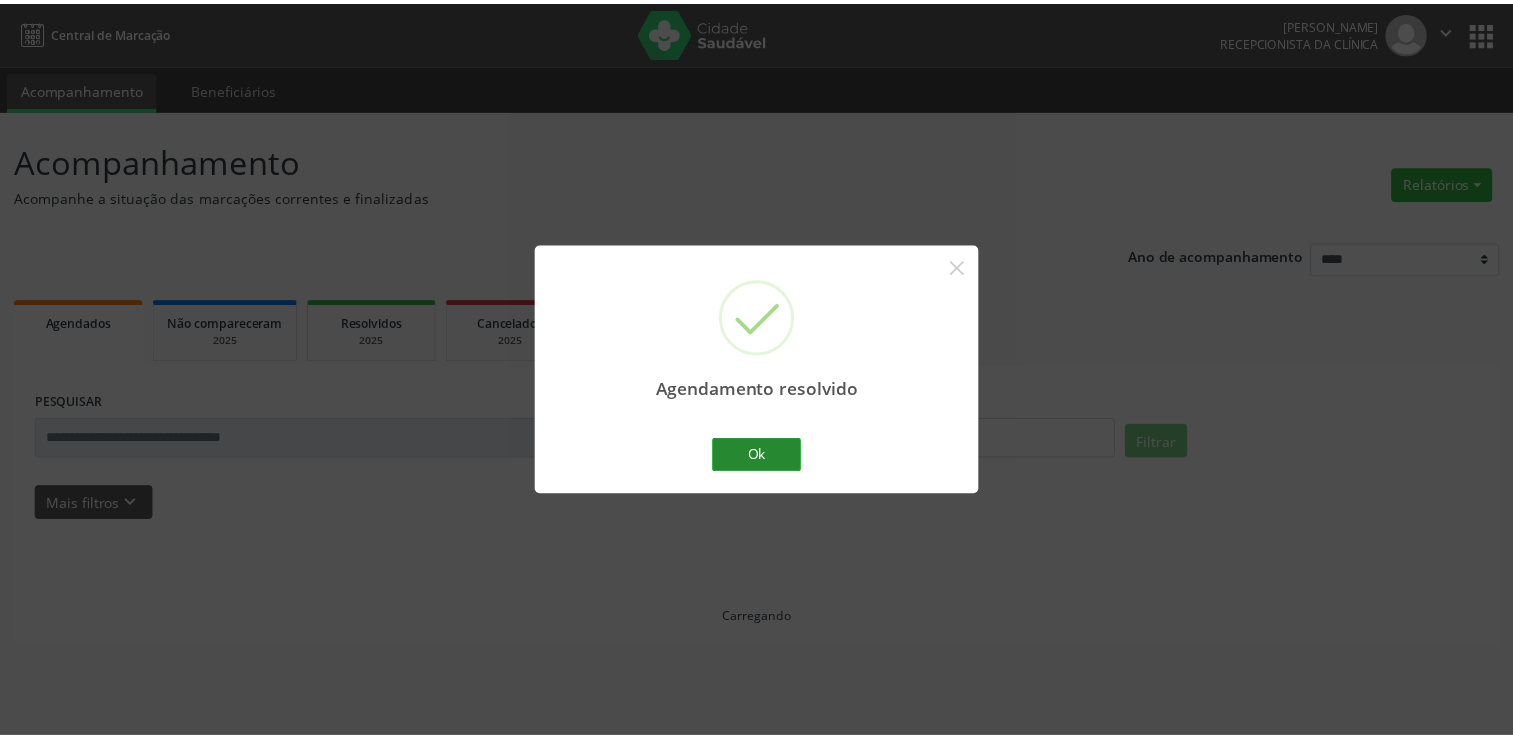 scroll, scrollTop: 0, scrollLeft: 0, axis: both 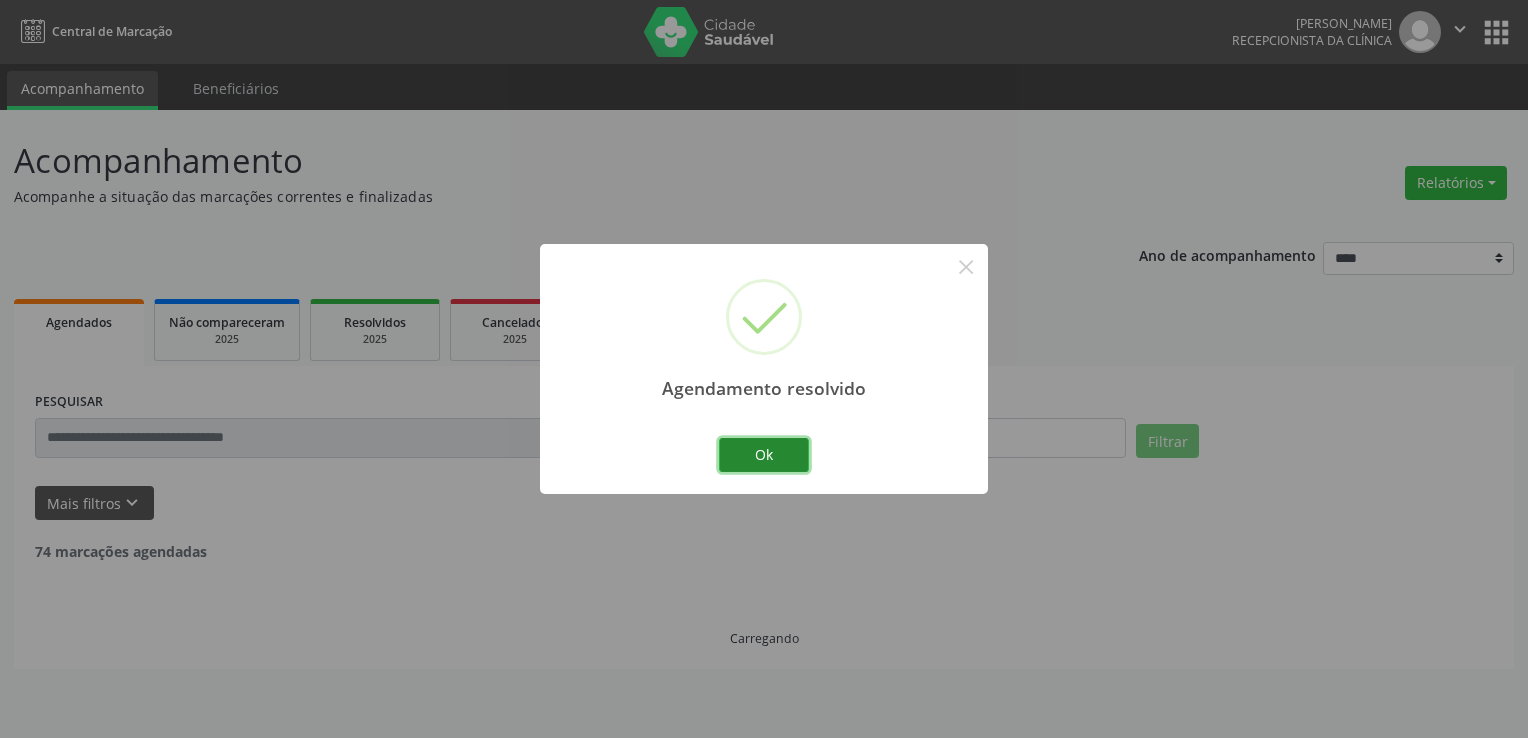 click on "Ok" at bounding box center (764, 455) 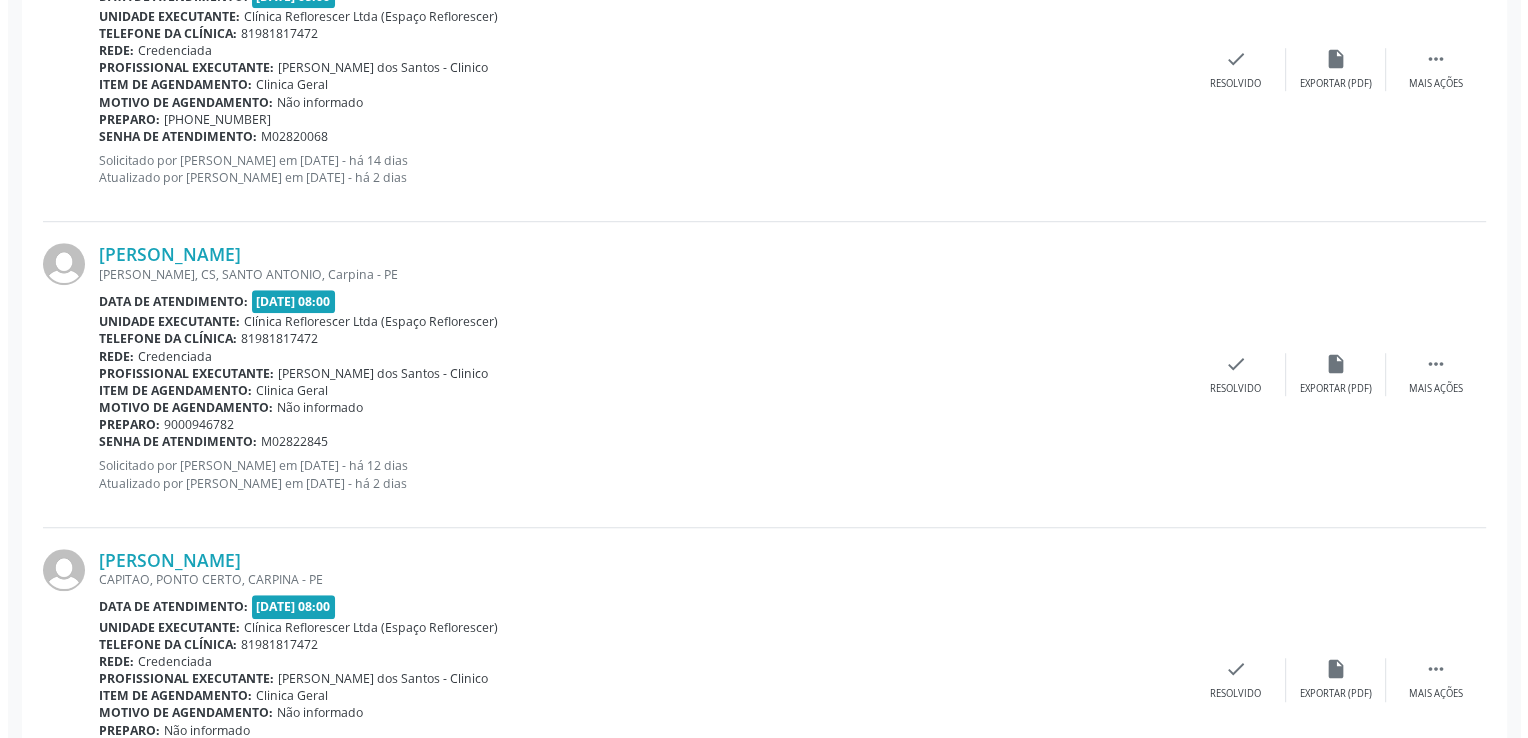scroll, scrollTop: 1300, scrollLeft: 0, axis: vertical 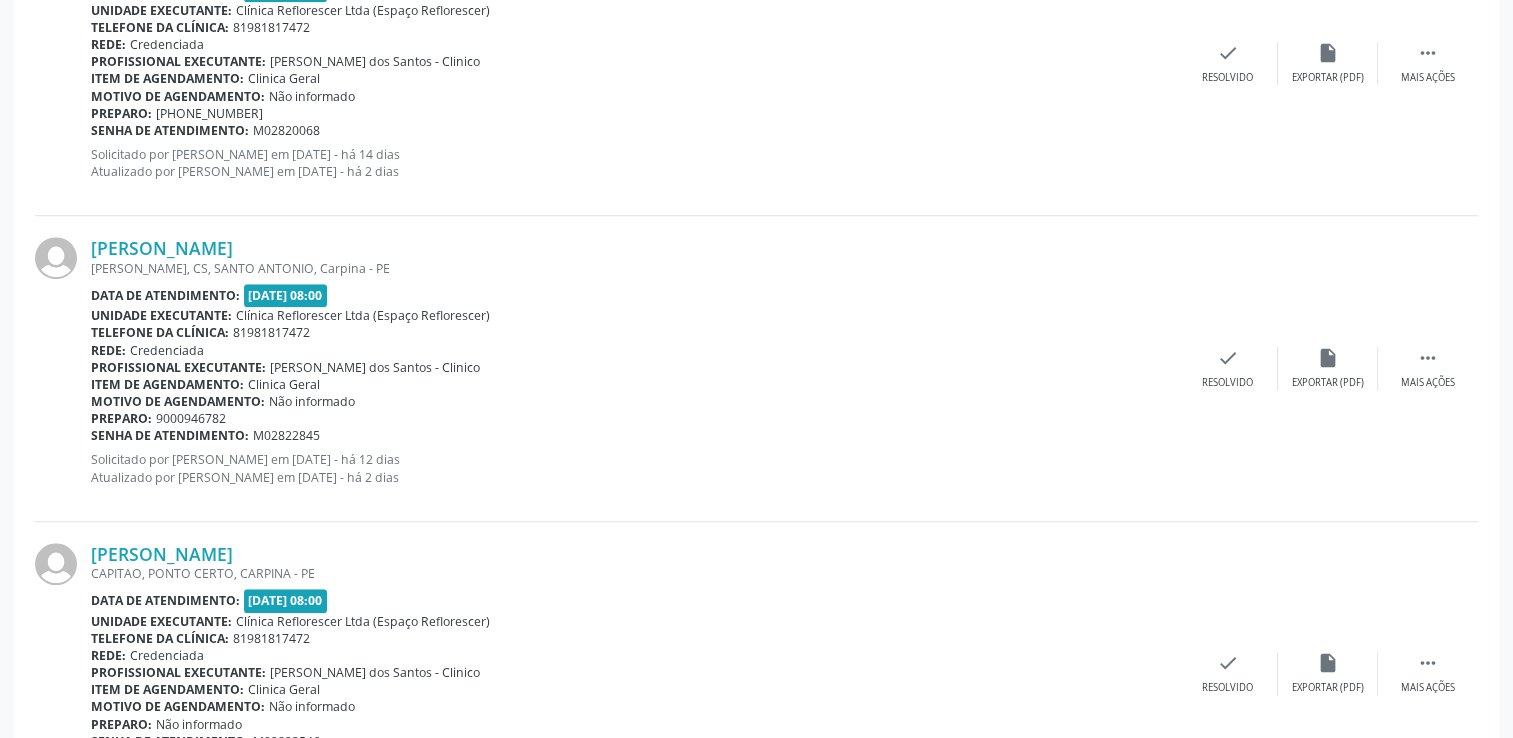 click on "[PERSON_NAME]
[PERSON_NAME], CS, [GEOGRAPHIC_DATA], Carpina - PE
Data de atendimento:
[DATE] 08:00
Unidade executante:
Clínica Reflorescer Ltda (Espaço Reflorescer)
Telefone da clínica:
81981817472
Rede:
Credenciada
Profissional executante:
[PERSON_NAME] dos Santos - Clinico
Item de agendamento:
Clinica Geral
Motivo de agendamento:
Não informado
Preparo:
9000946782
Senha de atendimento:
M02822845
Solicitado por [PERSON_NAME] em [DATE] - há 12 dias
Atualizado por [PERSON_NAME] em [DATE] - há 2 dias

Mais ações
insert_drive_file
Exportar (PDF)
check
Resolvido" at bounding box center [756, 368] 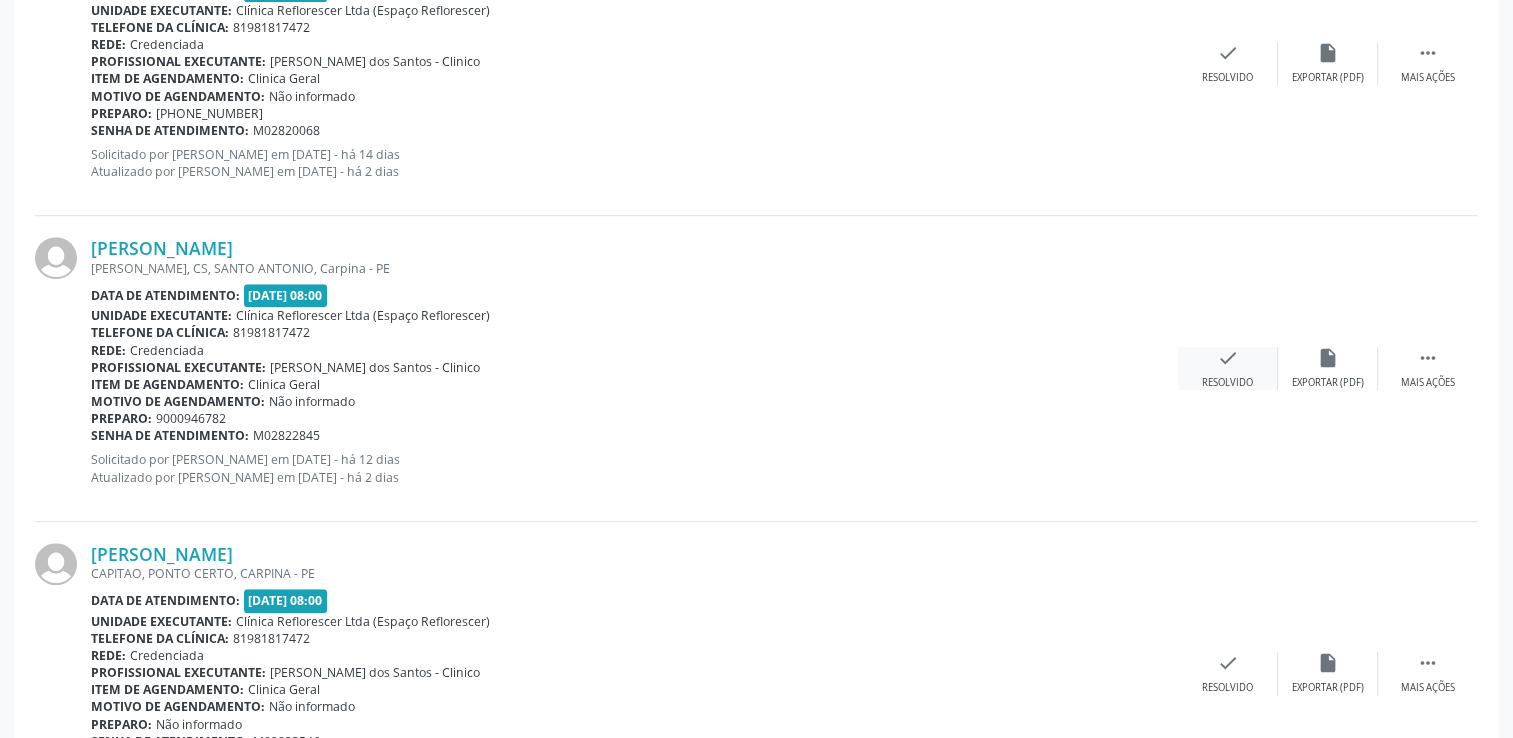 click on "Resolvido" at bounding box center (1227, 383) 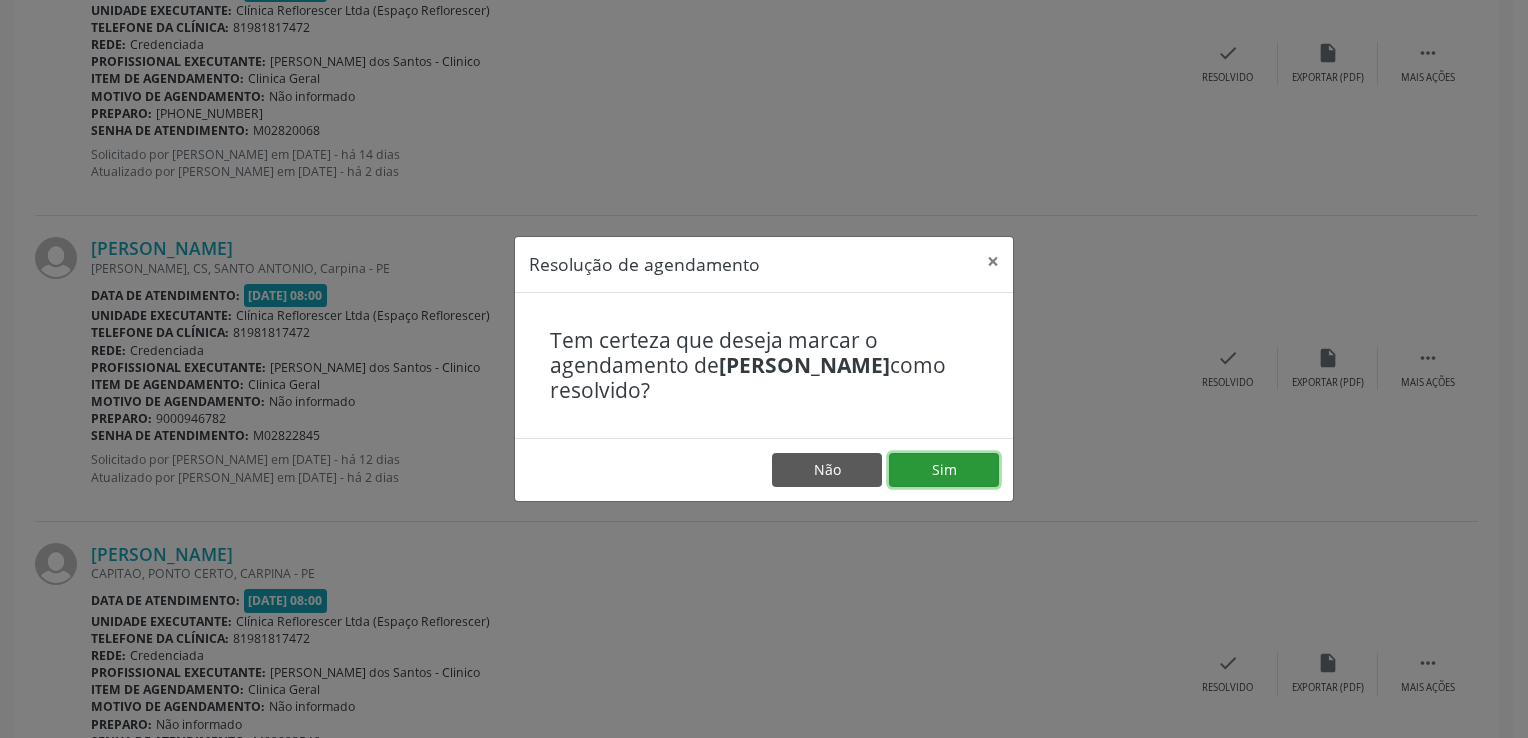 click on "Sim" at bounding box center (944, 470) 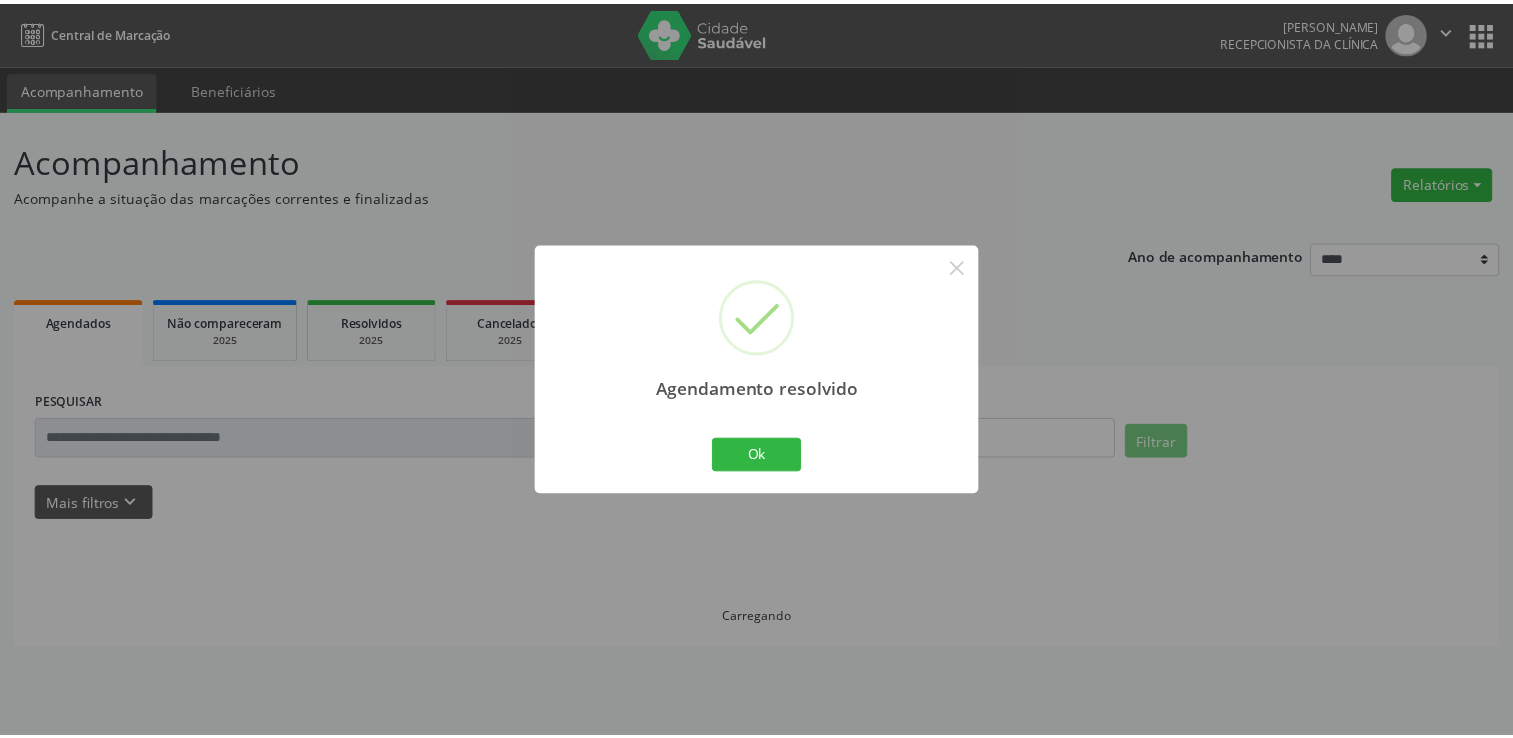 scroll, scrollTop: 0, scrollLeft: 0, axis: both 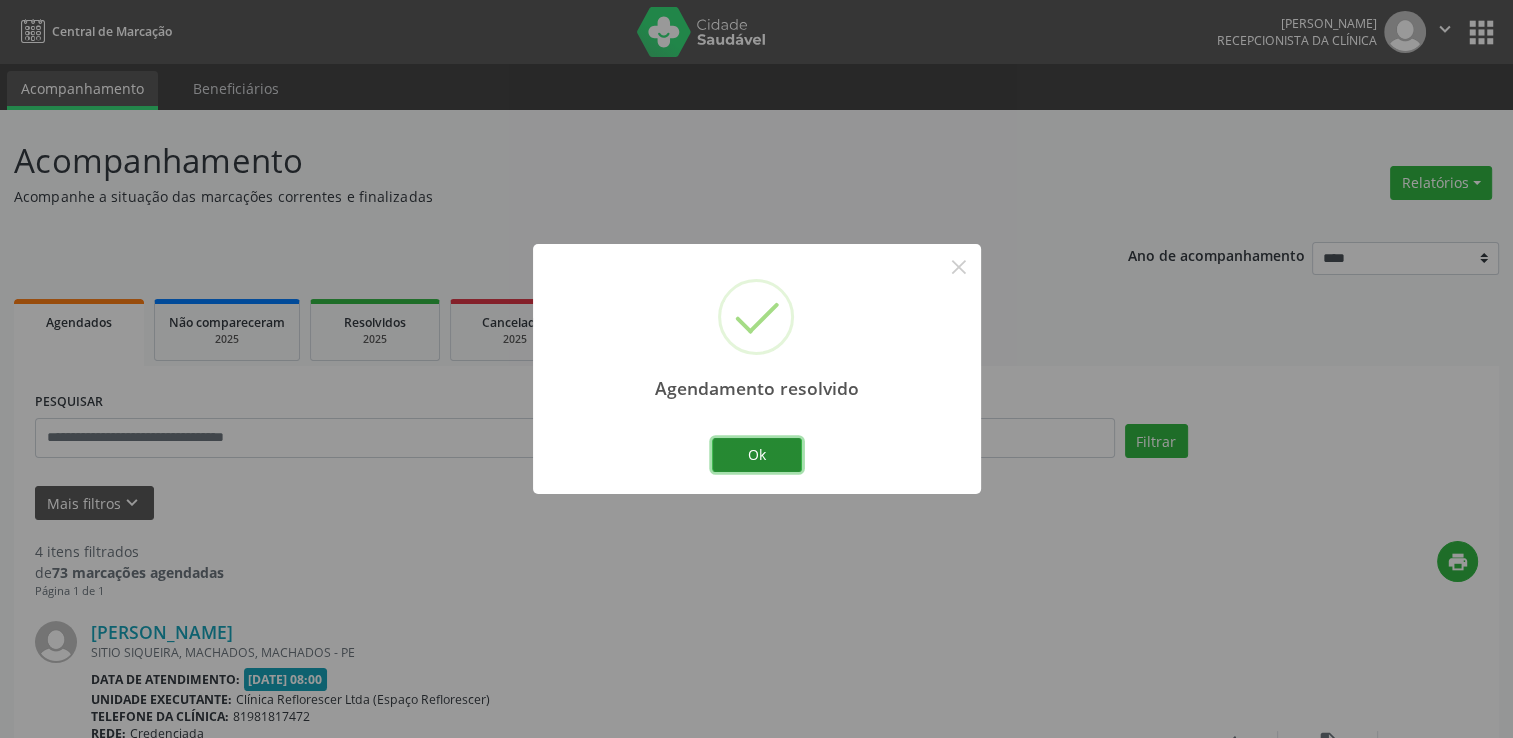 click on "Ok" at bounding box center (757, 455) 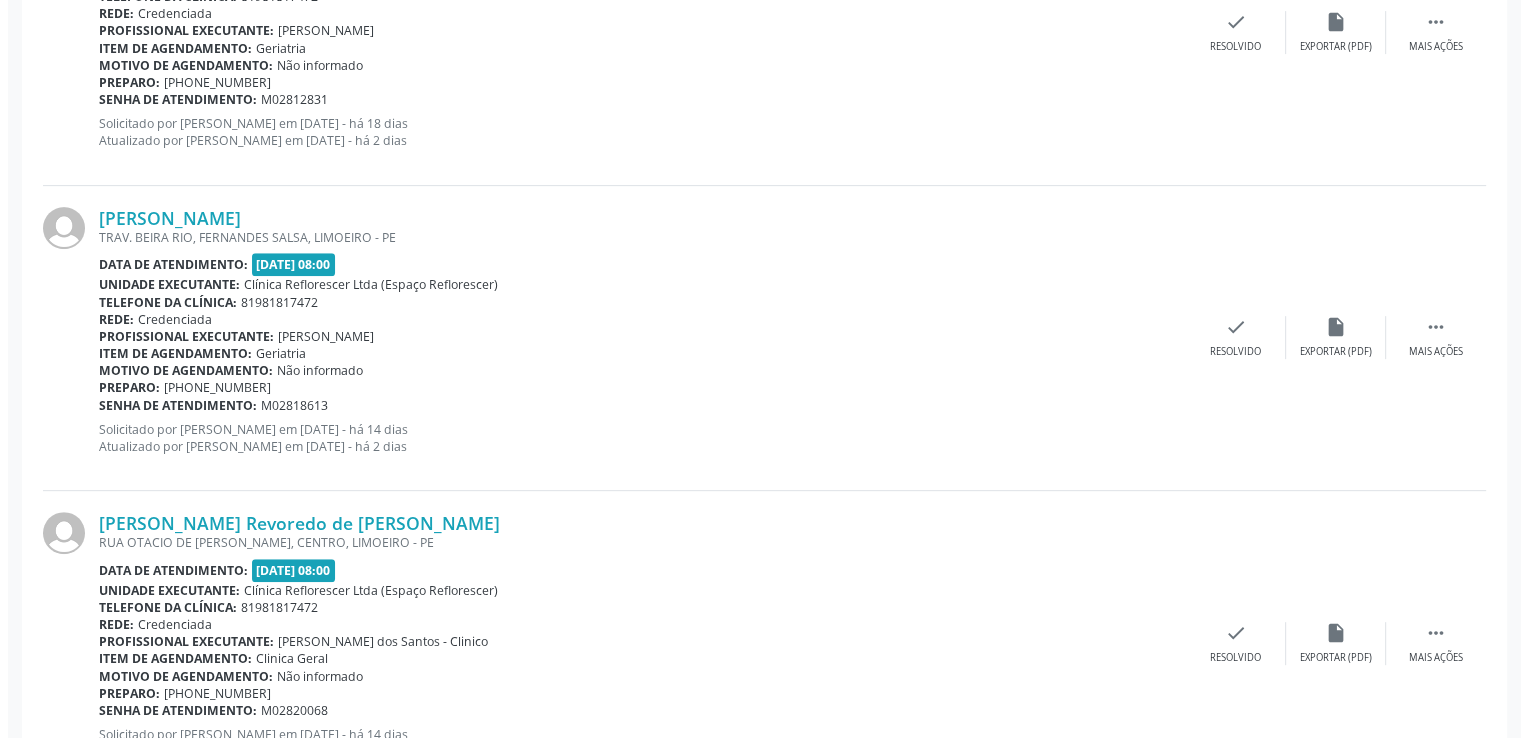 scroll, scrollTop: 516, scrollLeft: 0, axis: vertical 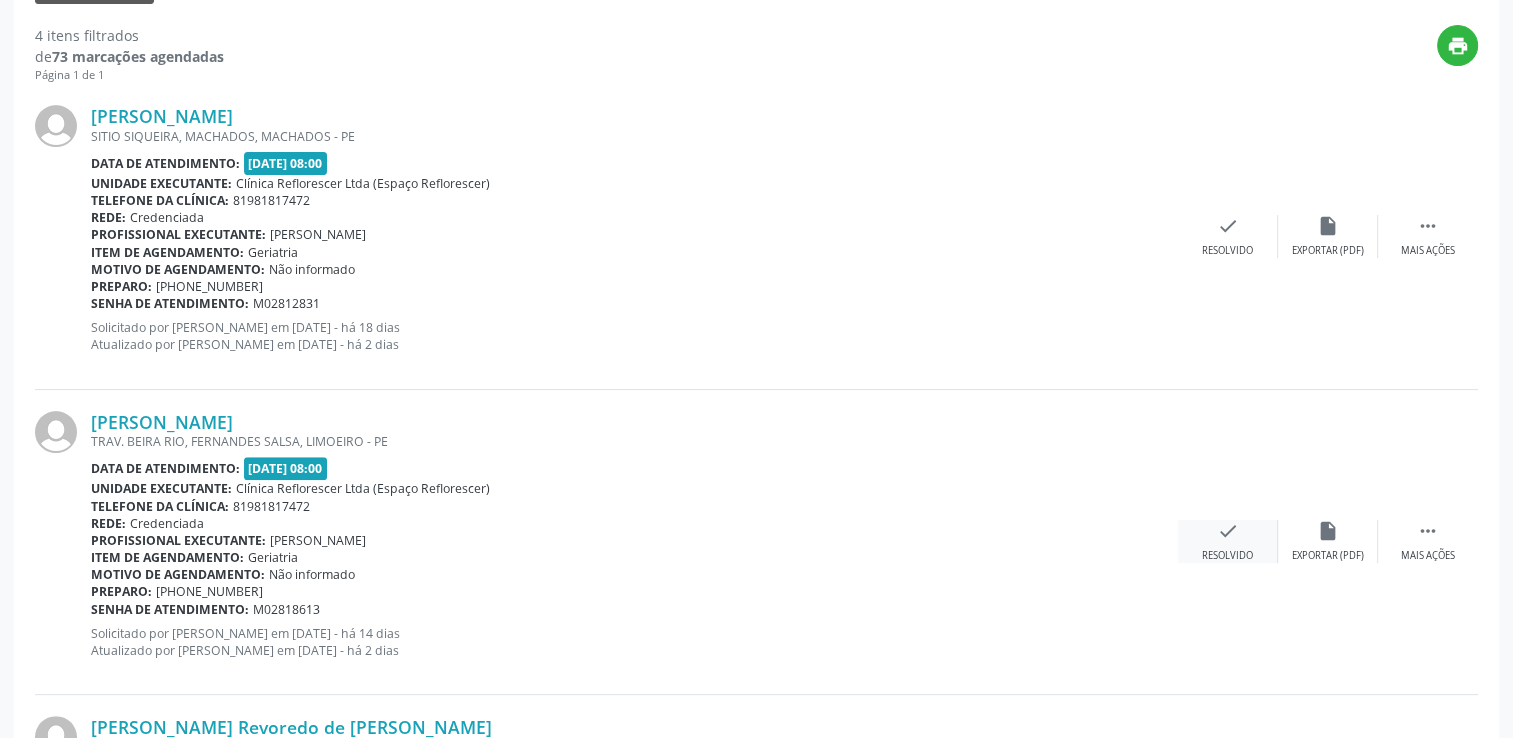 click on "check" at bounding box center [1228, 531] 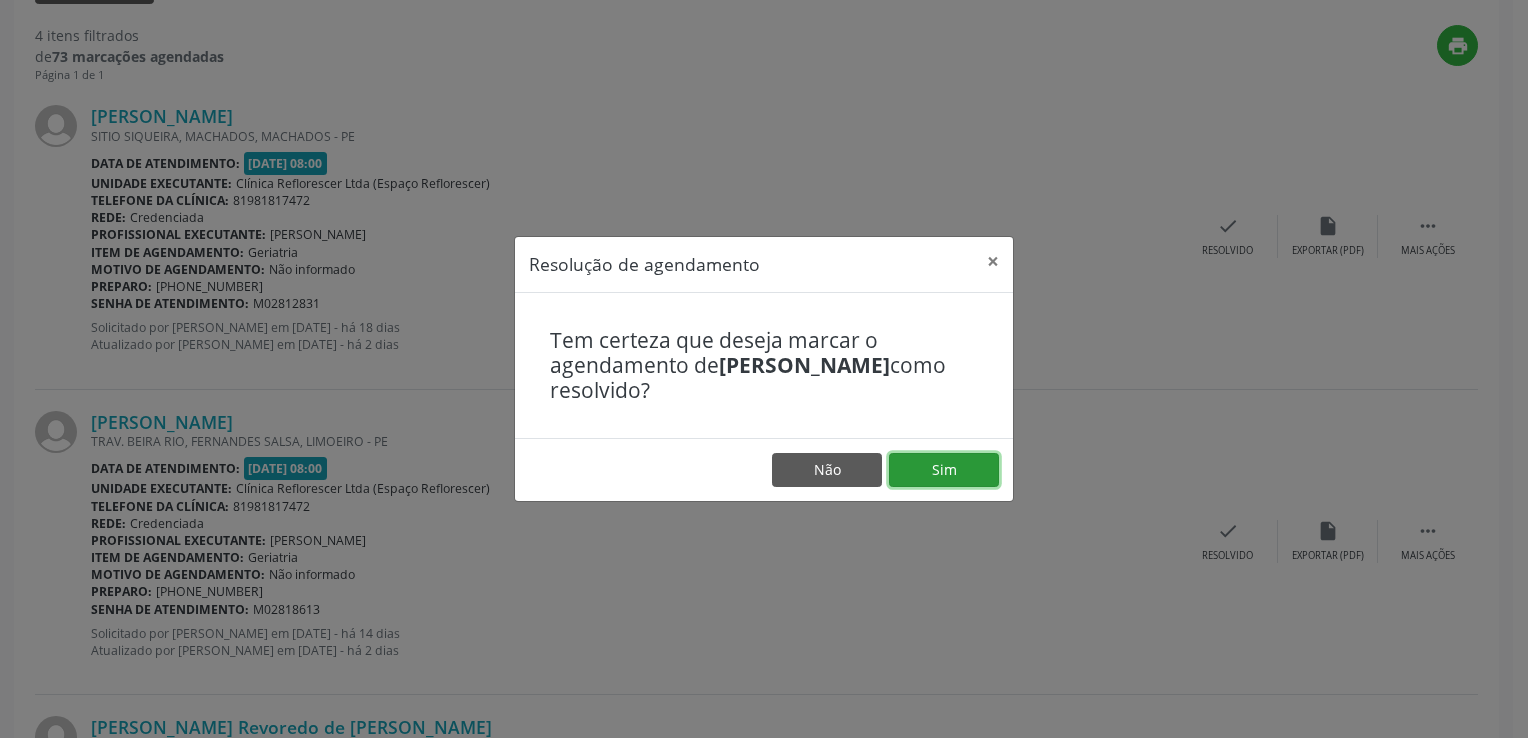 click on "Sim" at bounding box center [944, 470] 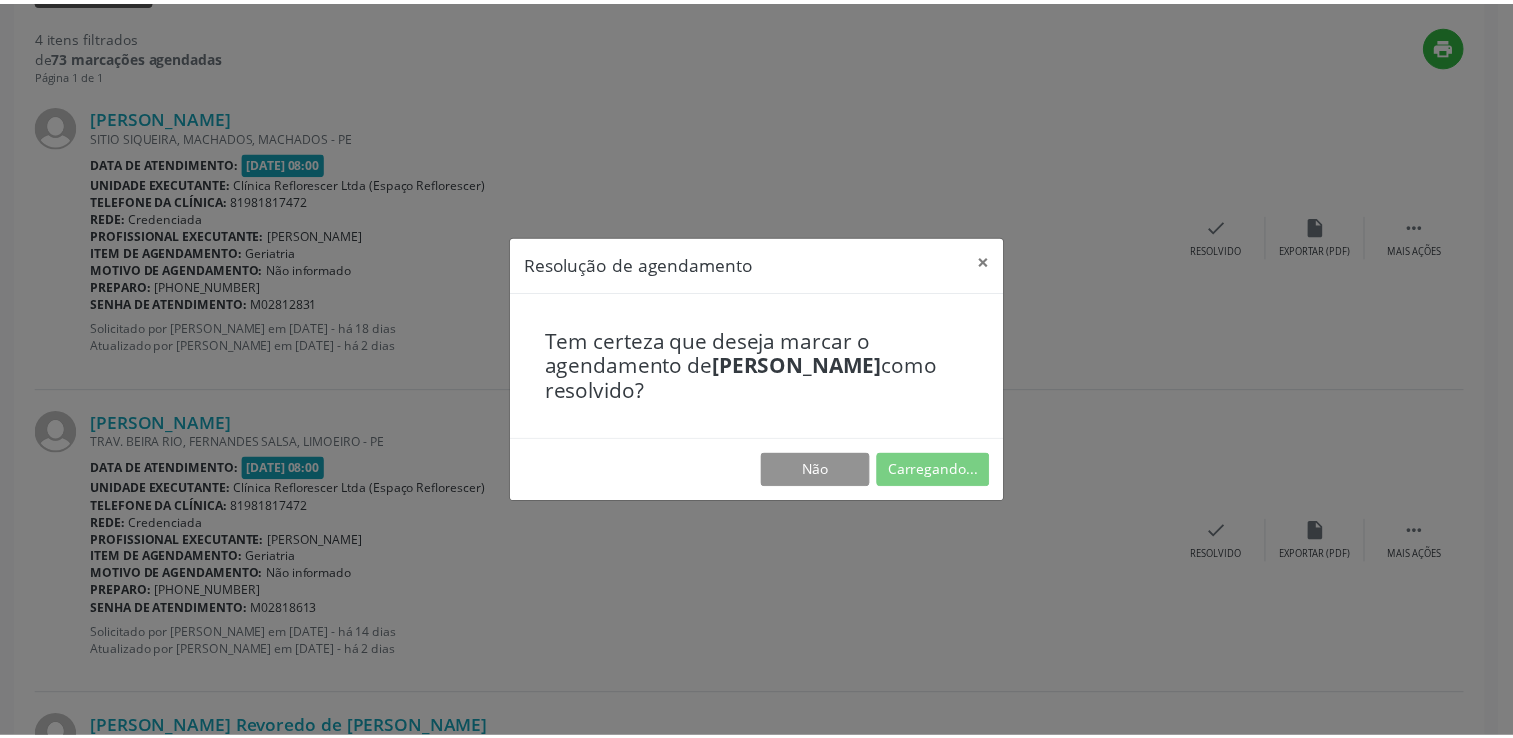 scroll, scrollTop: 0, scrollLeft: 0, axis: both 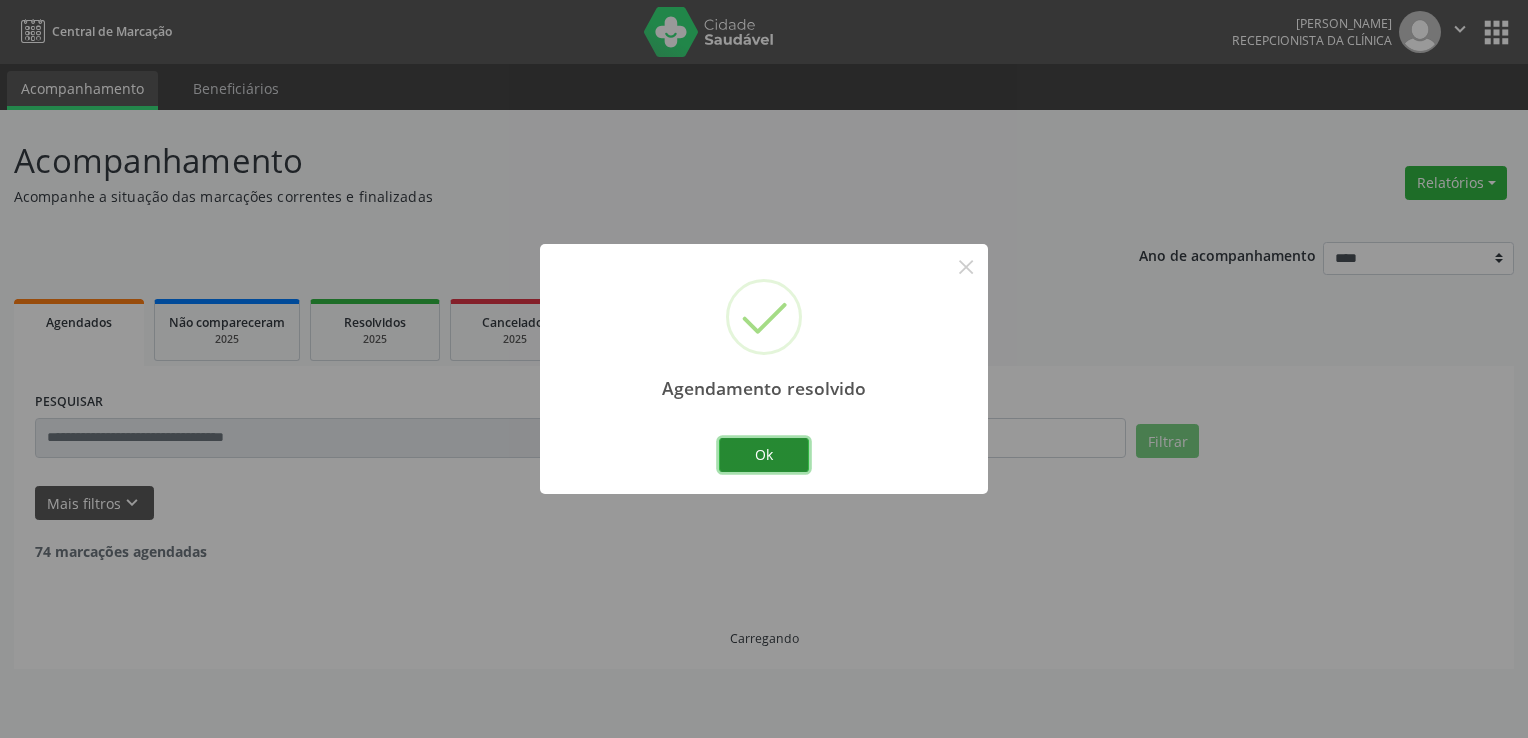 click on "Ok" at bounding box center (764, 455) 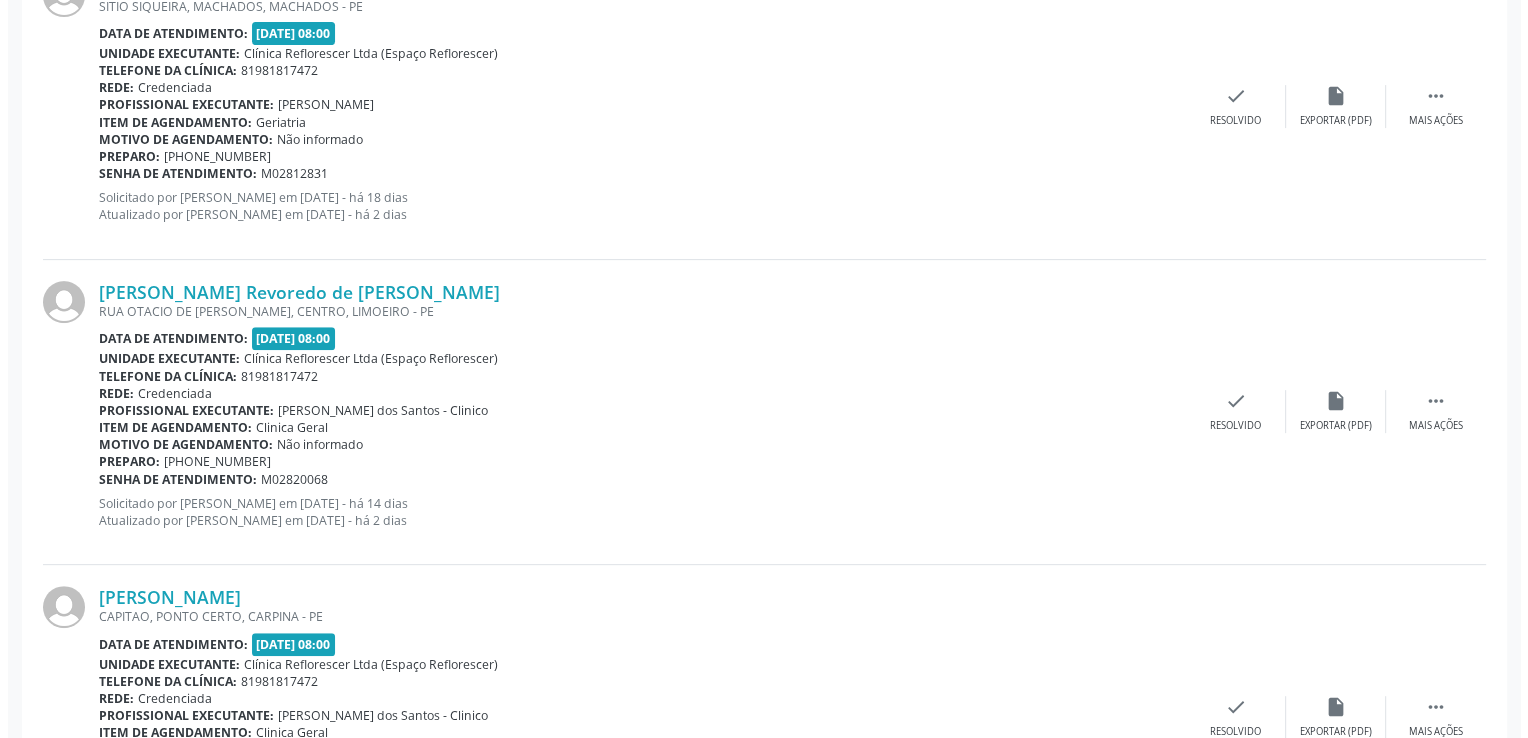 scroll, scrollTop: 700, scrollLeft: 0, axis: vertical 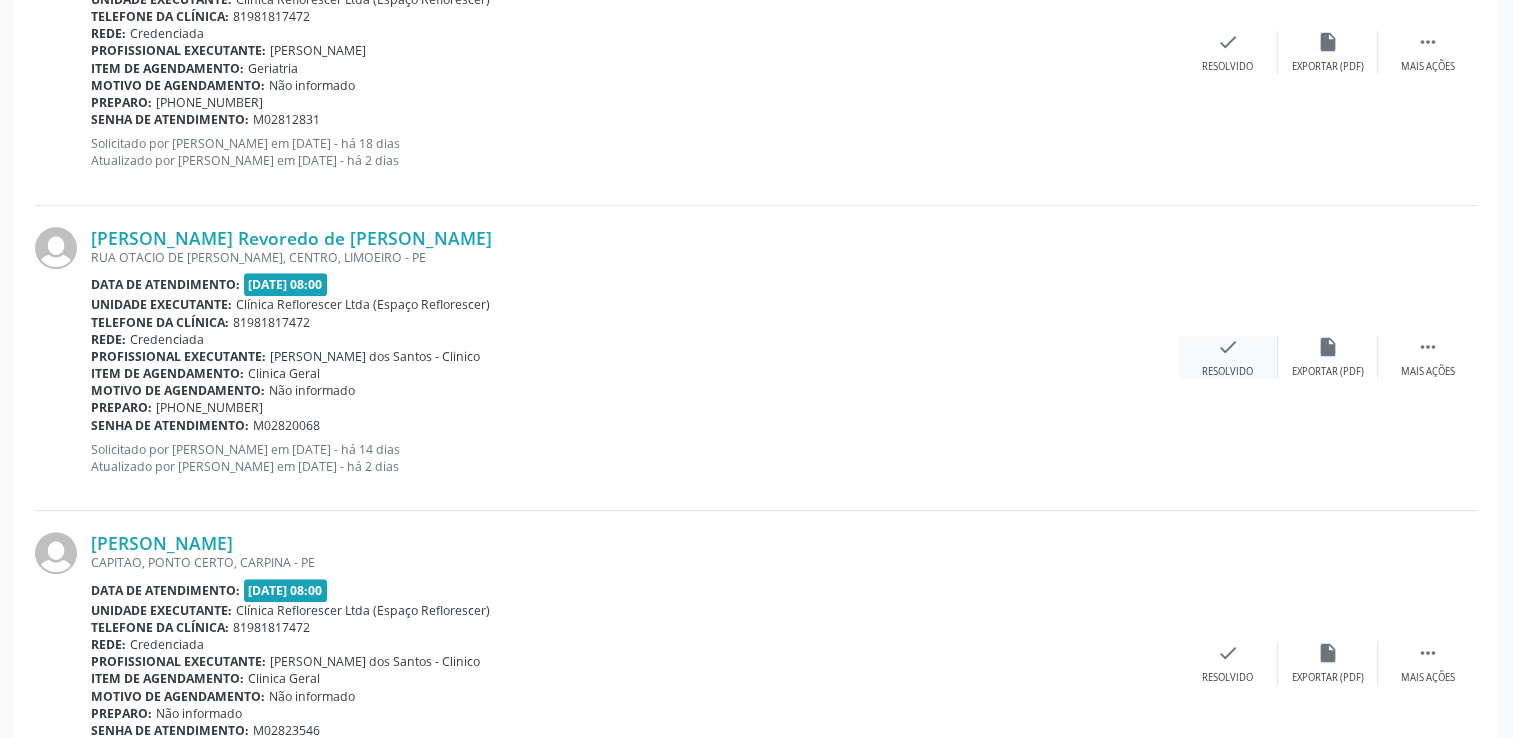 click on "check
Resolvido" at bounding box center [1228, 357] 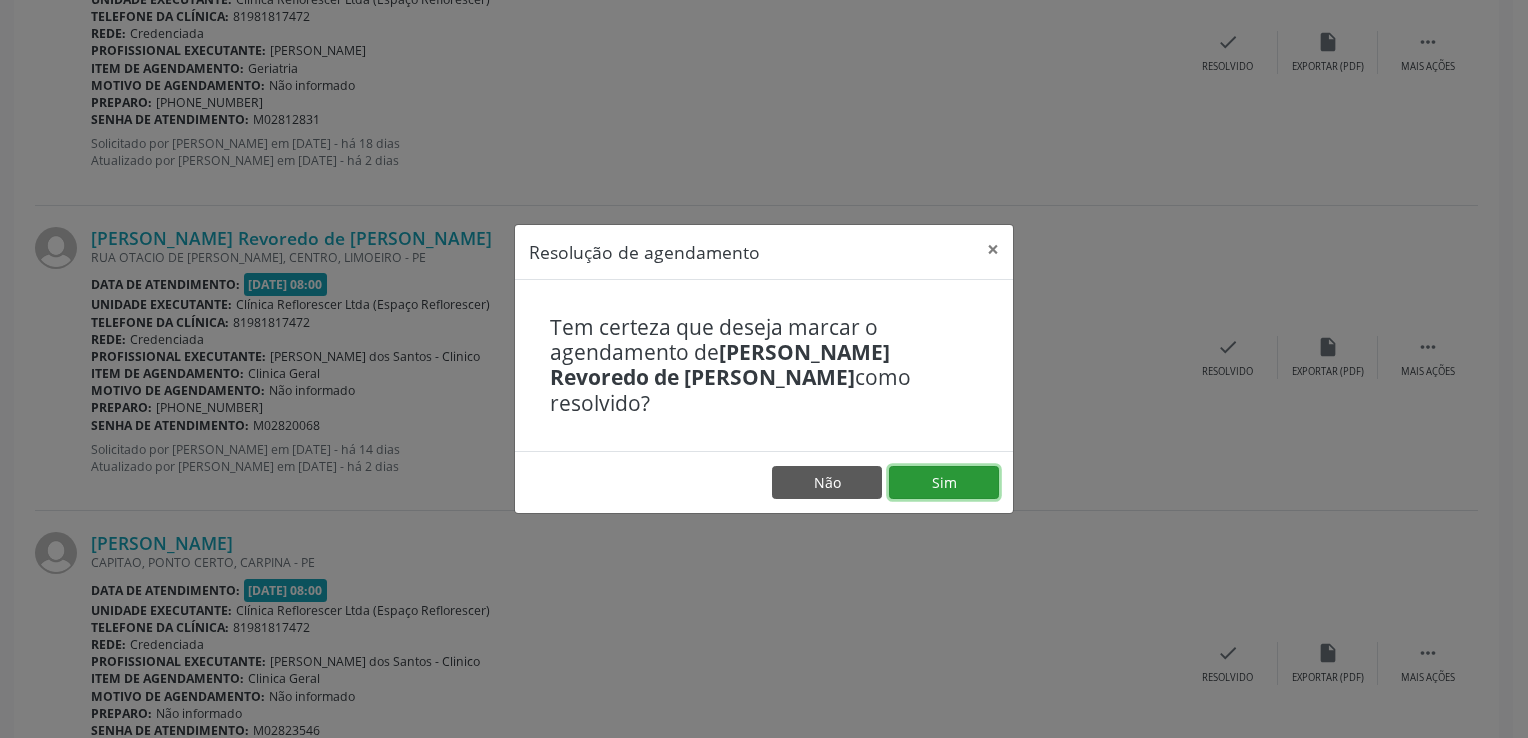click on "Sim" at bounding box center (944, 483) 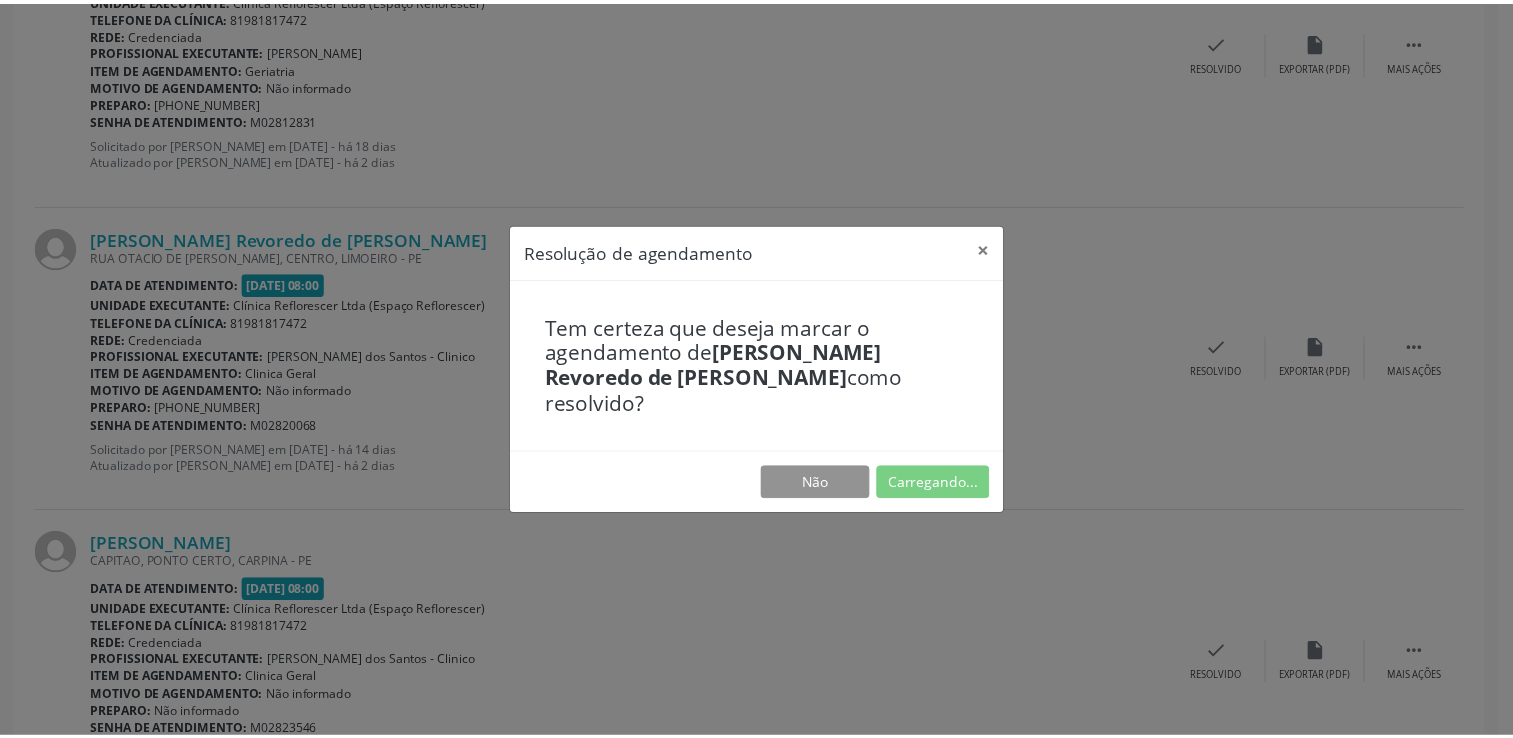 scroll, scrollTop: 0, scrollLeft: 0, axis: both 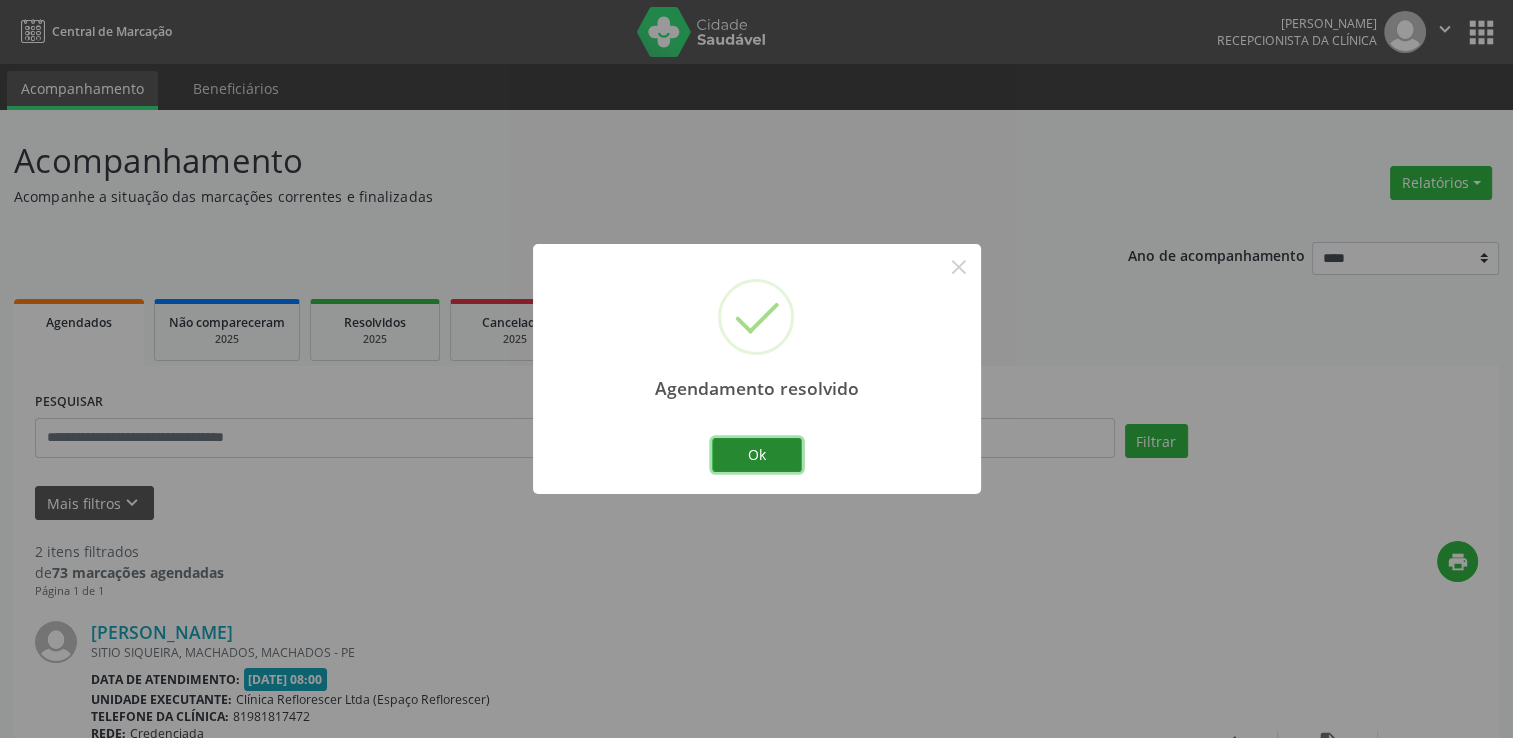 click on "Ok" at bounding box center [757, 455] 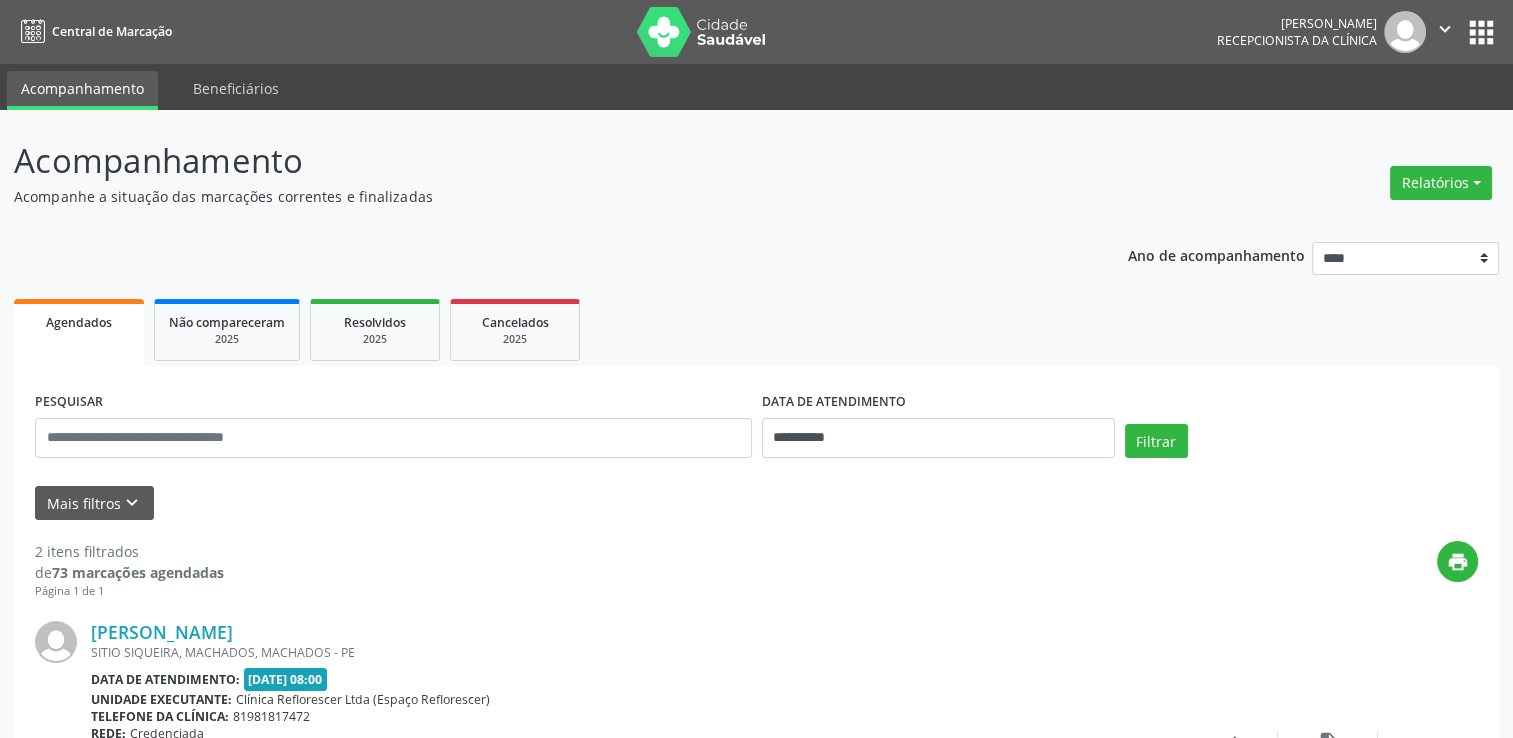drag, startPoint x: 826, startPoint y: 260, endPoint x: 421, endPoint y: 13, distance: 474.37747 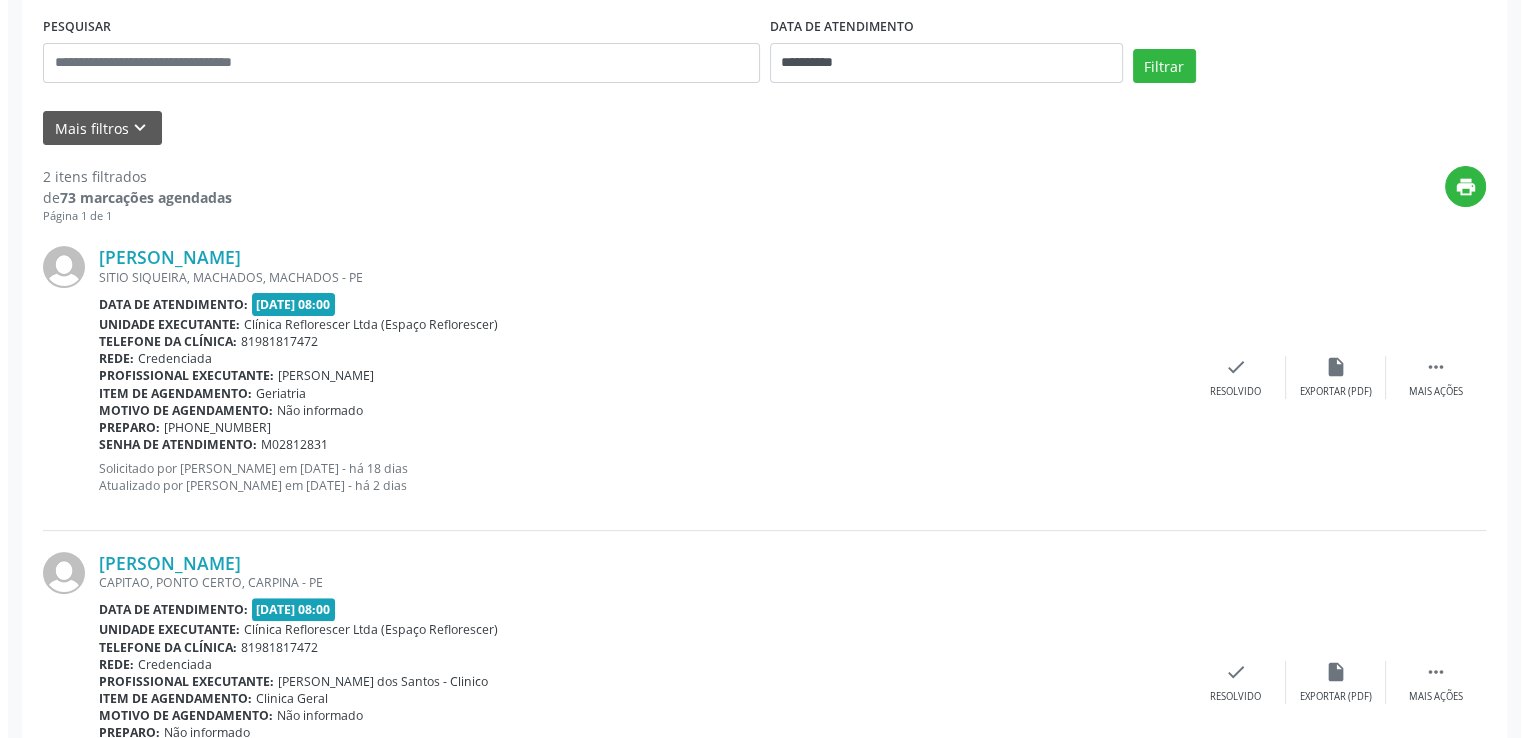 scroll, scrollTop: 405, scrollLeft: 0, axis: vertical 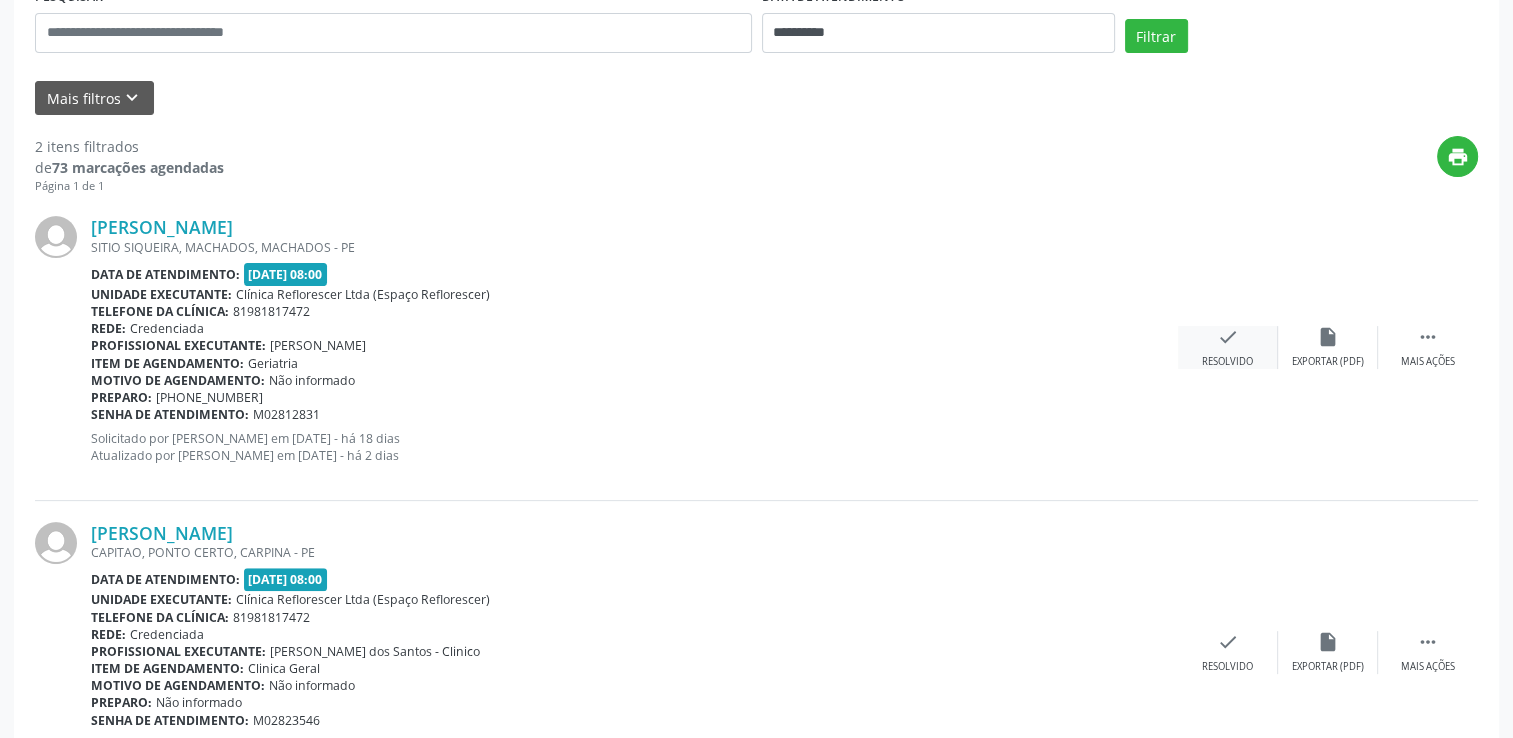 click on "Resolvido" at bounding box center [1227, 362] 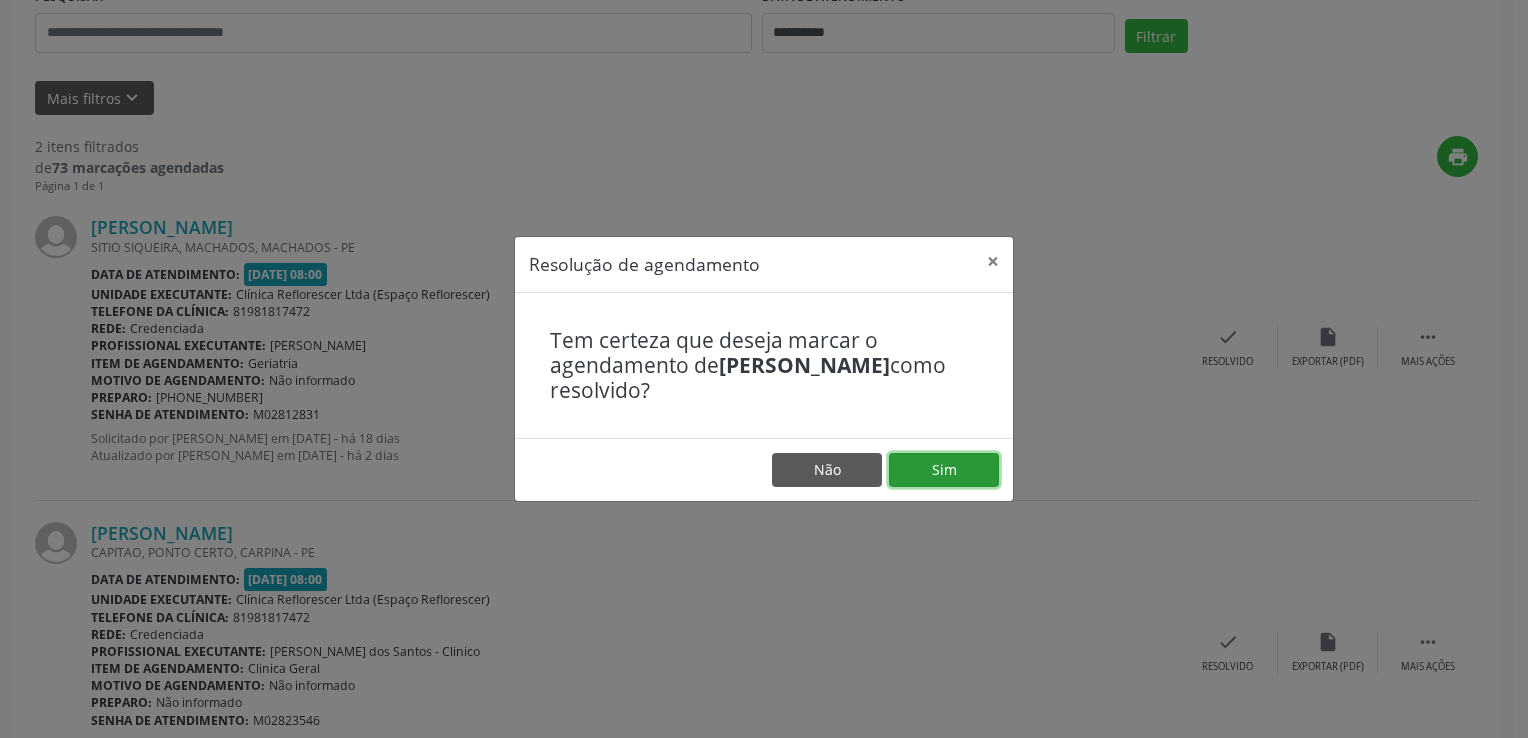 click on "Sim" at bounding box center [944, 470] 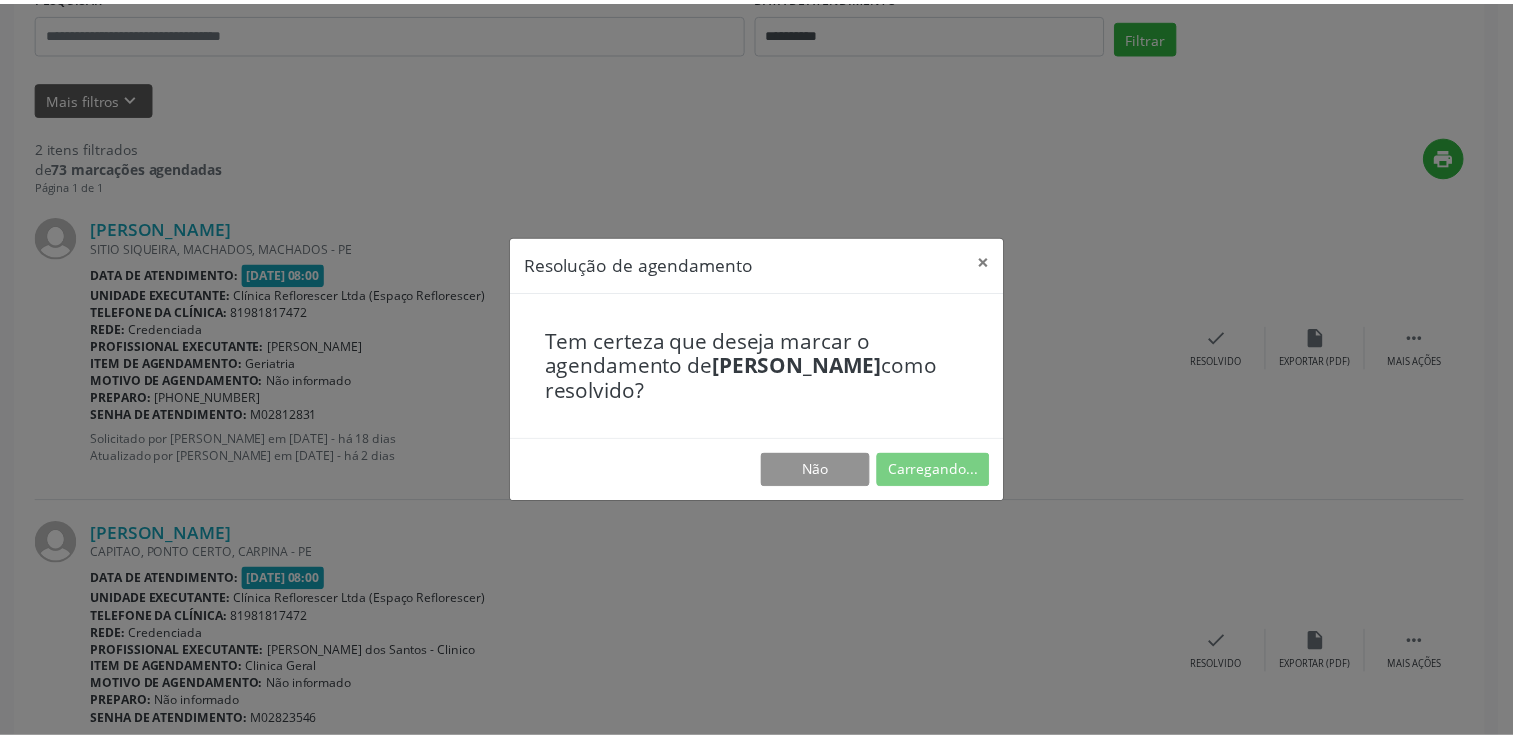 scroll, scrollTop: 0, scrollLeft: 0, axis: both 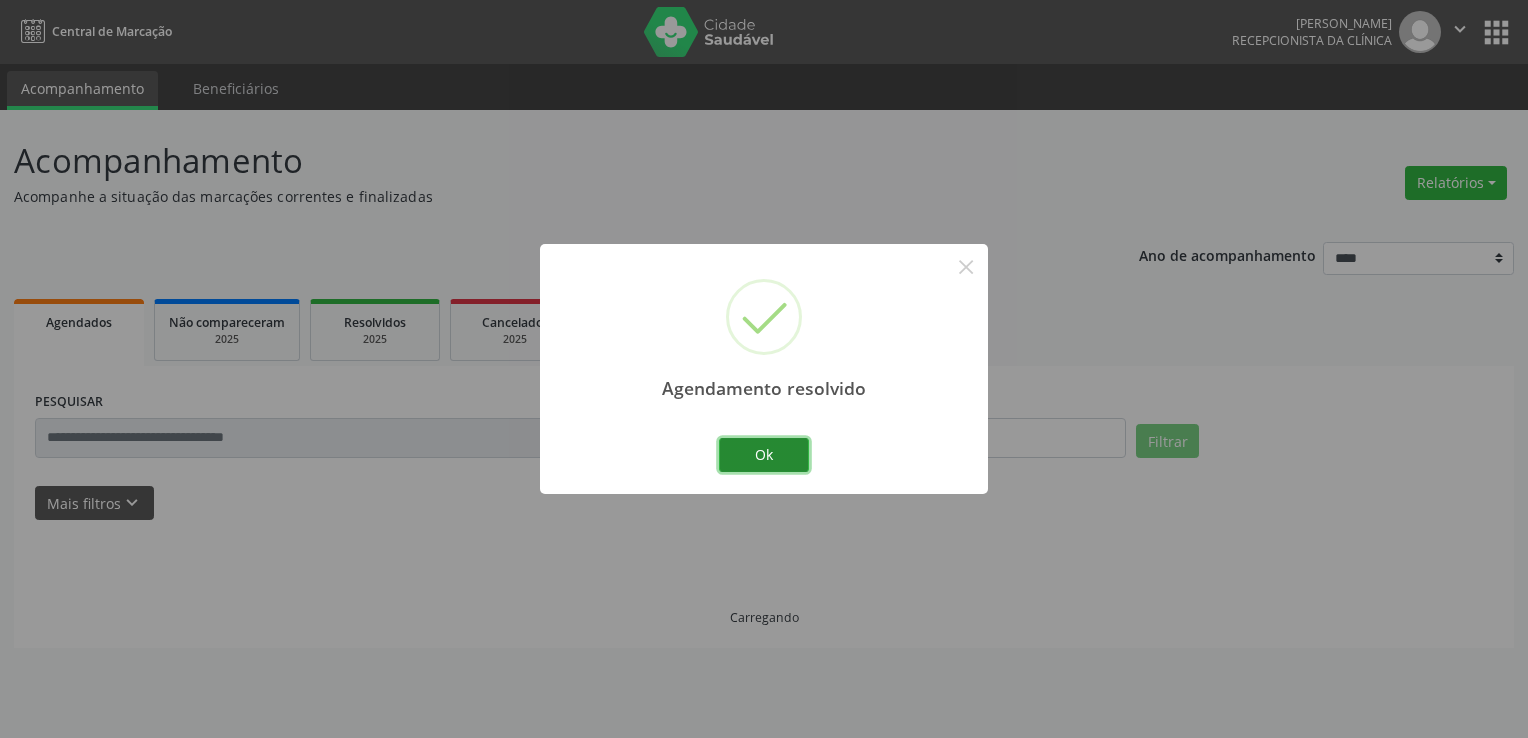 click on "Ok" at bounding box center (764, 455) 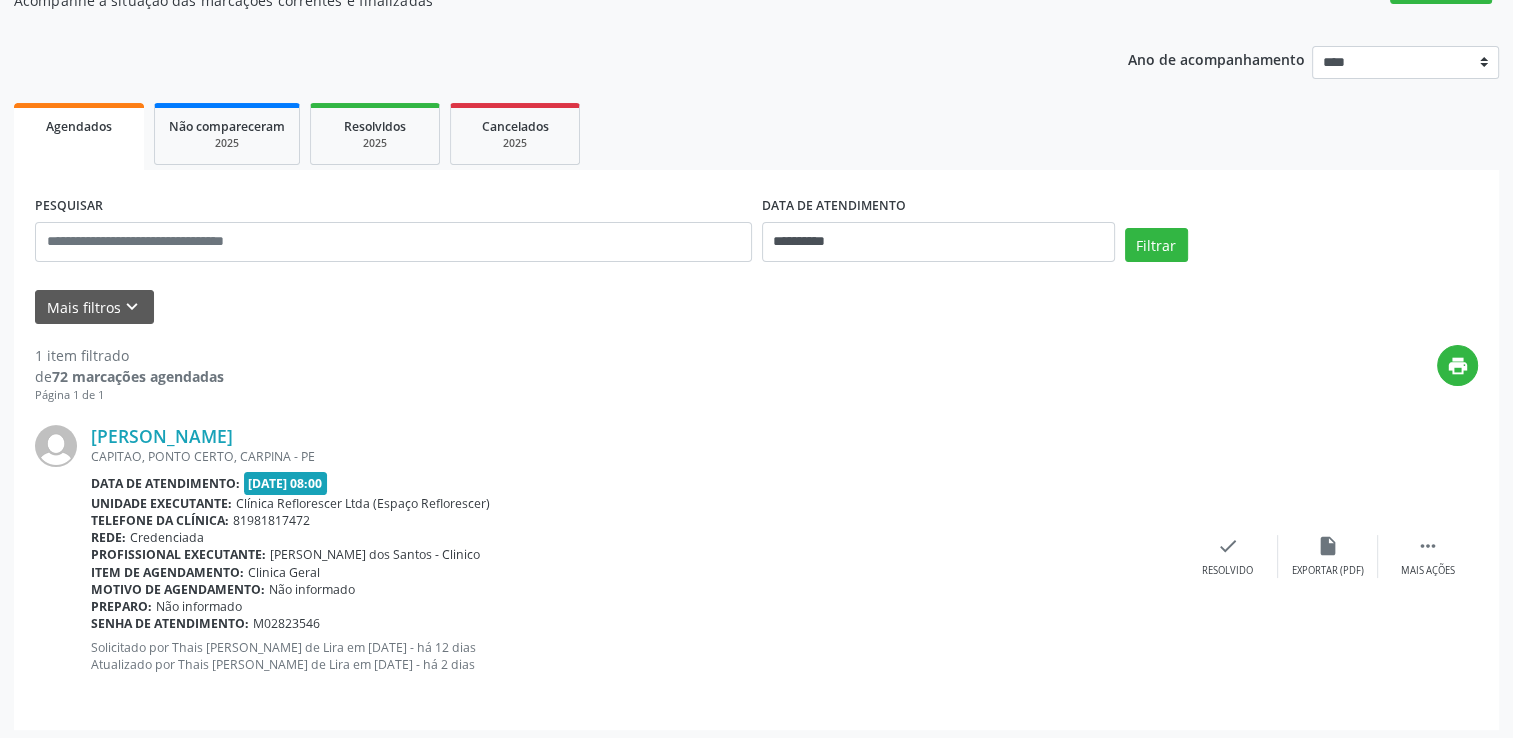 scroll, scrollTop: 200, scrollLeft: 0, axis: vertical 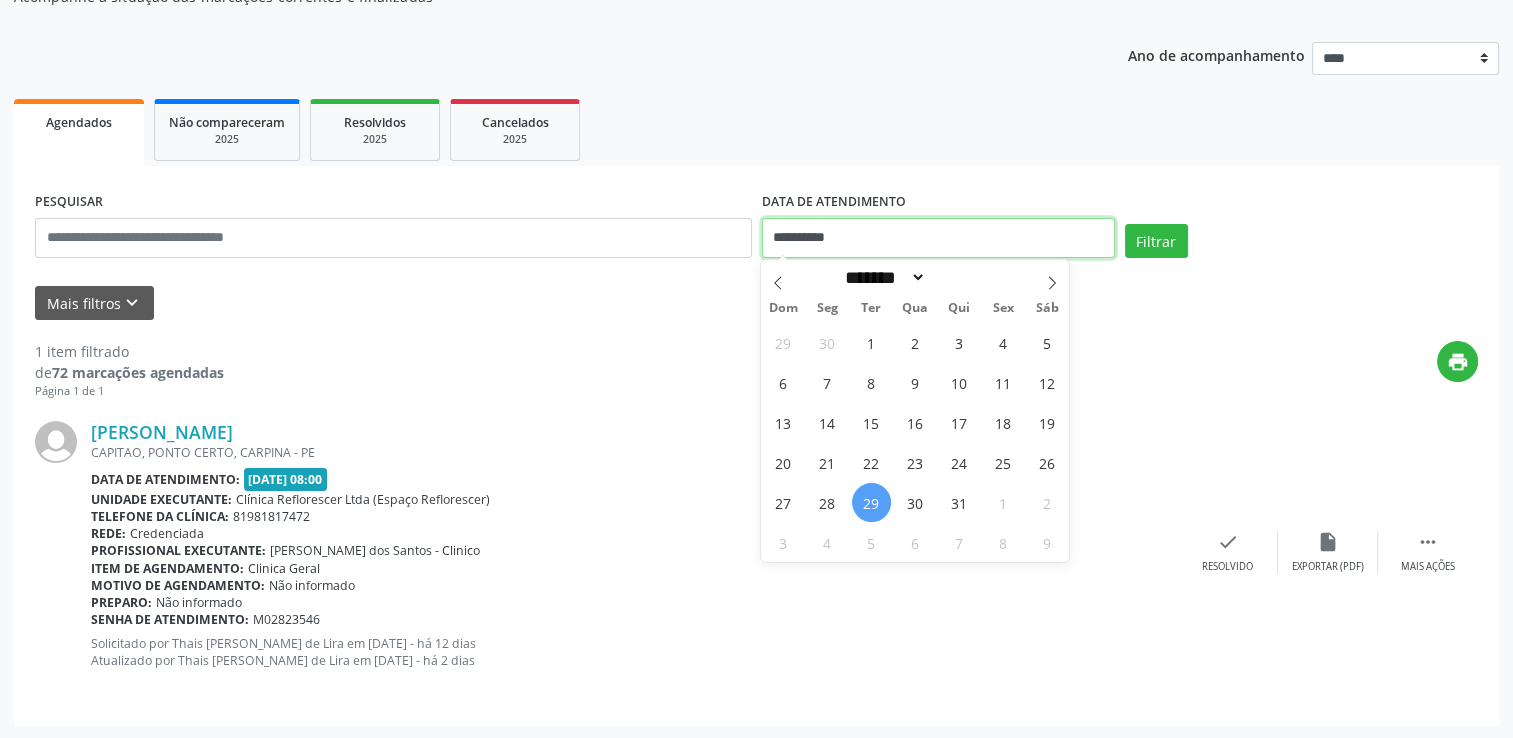 click on "**********" at bounding box center [938, 238] 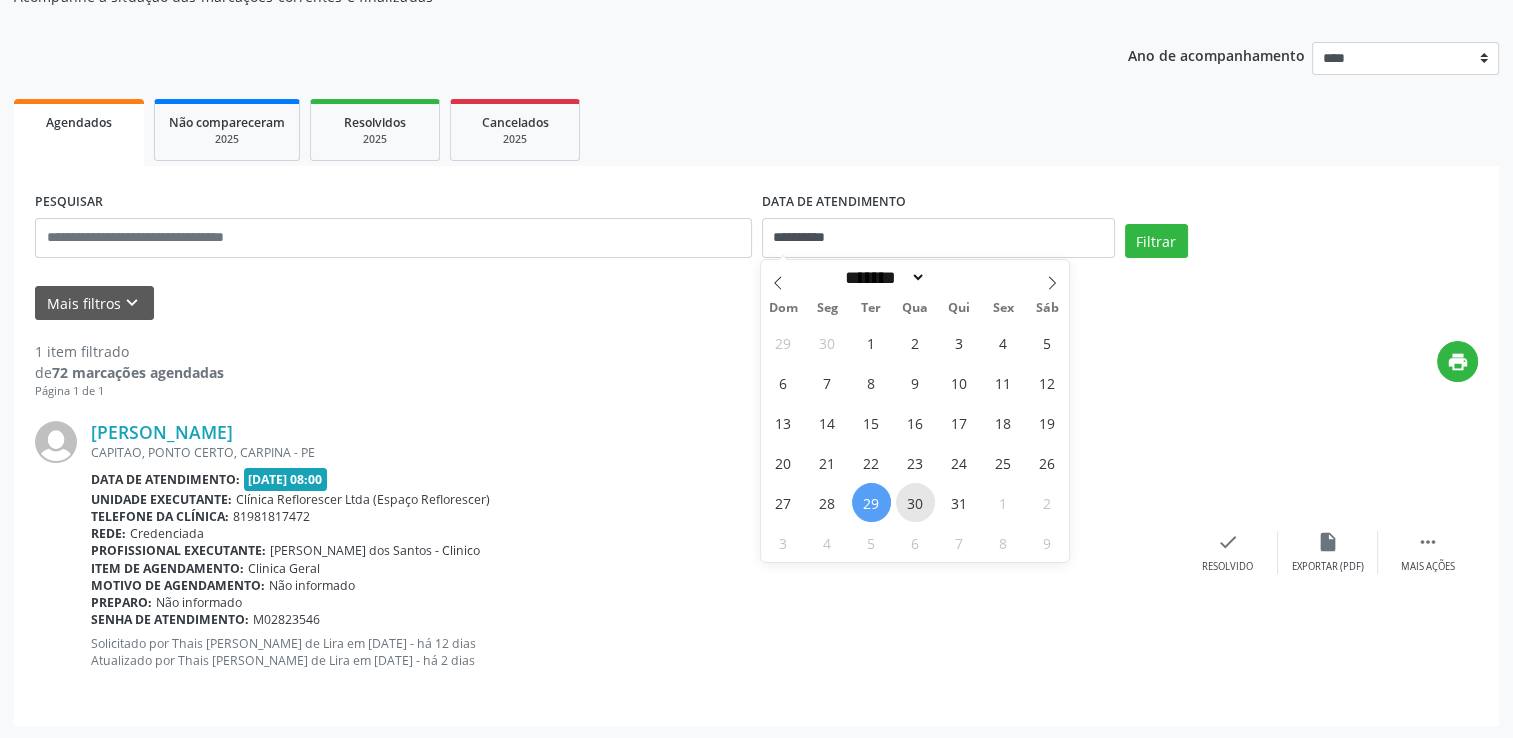 click on "30" at bounding box center (915, 502) 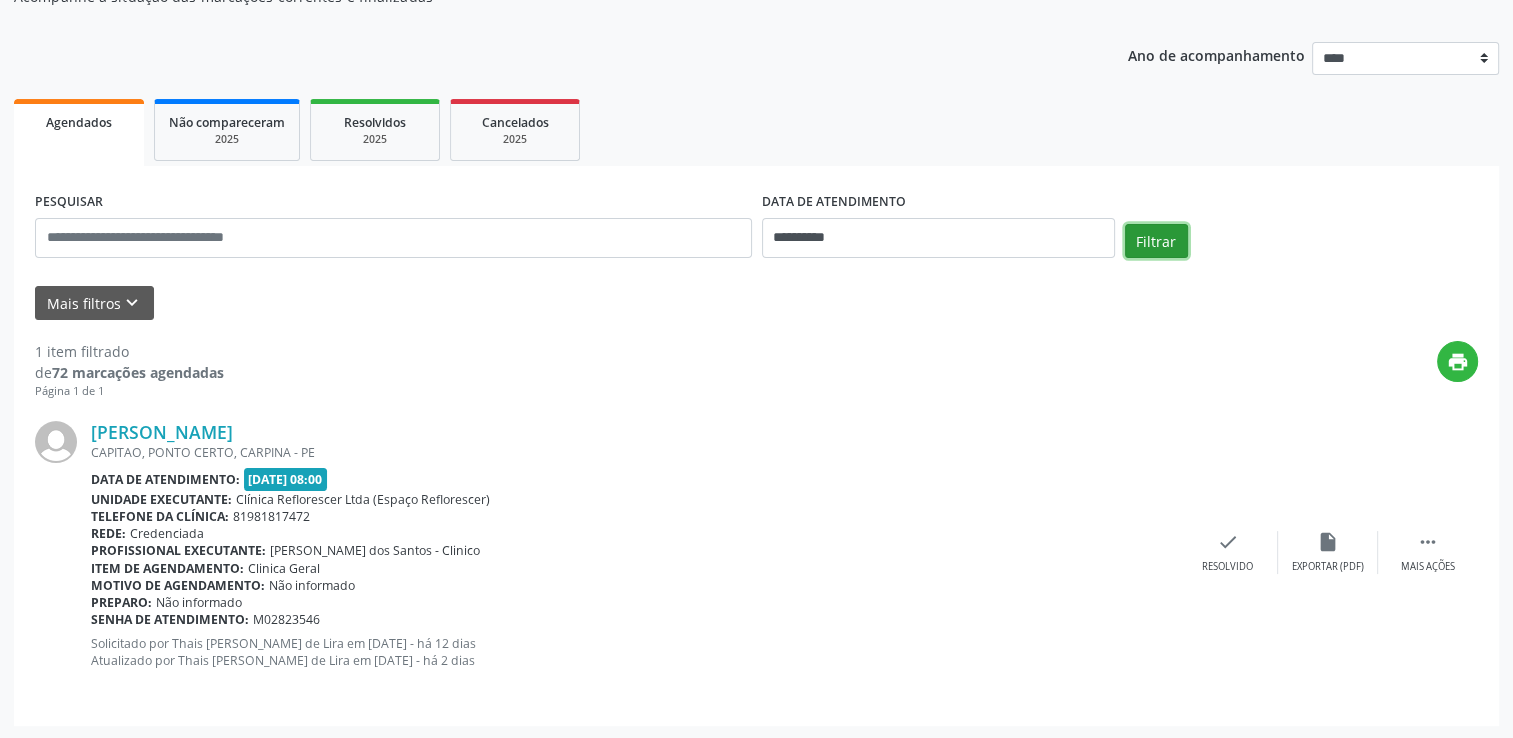 click on "Filtrar" at bounding box center [1156, 241] 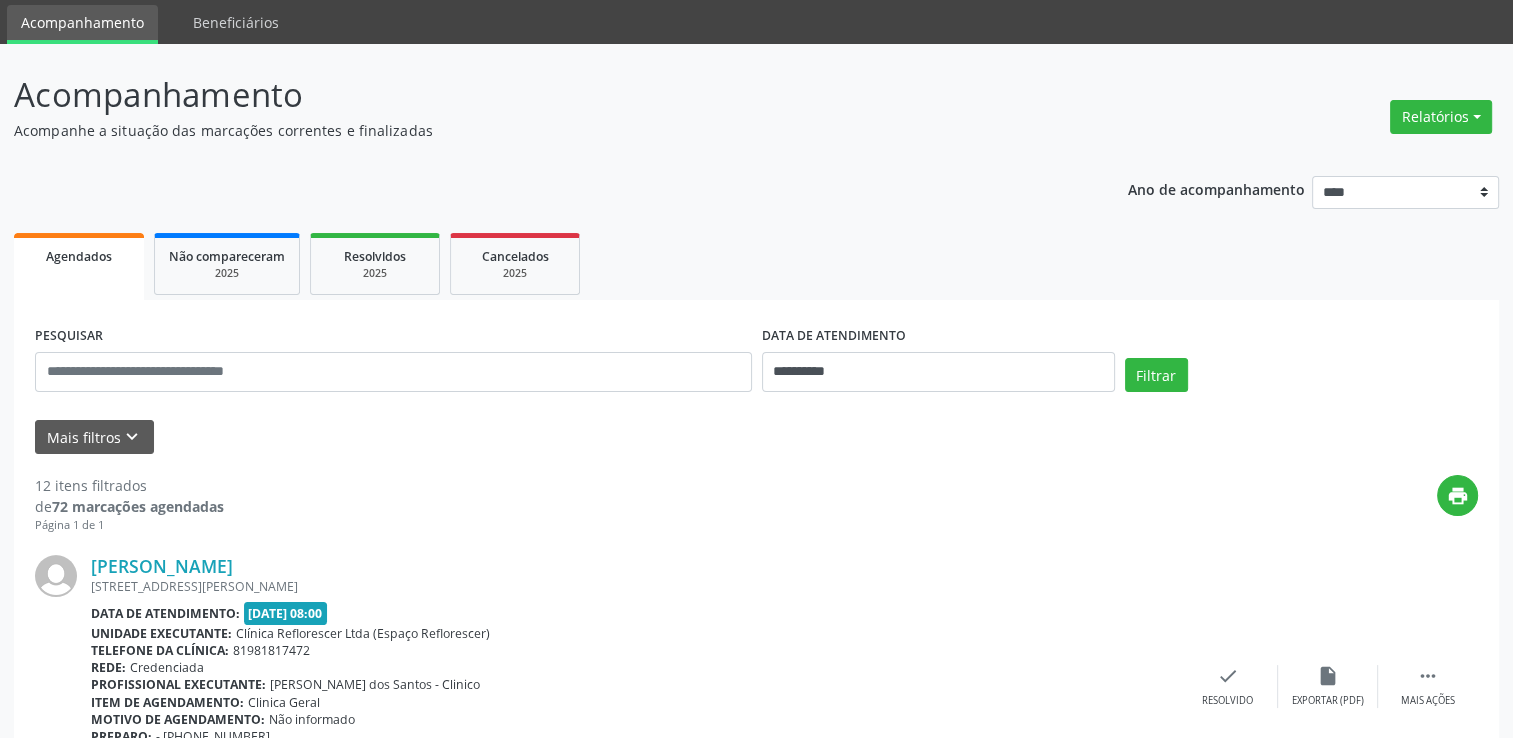 scroll, scrollTop: 200, scrollLeft: 0, axis: vertical 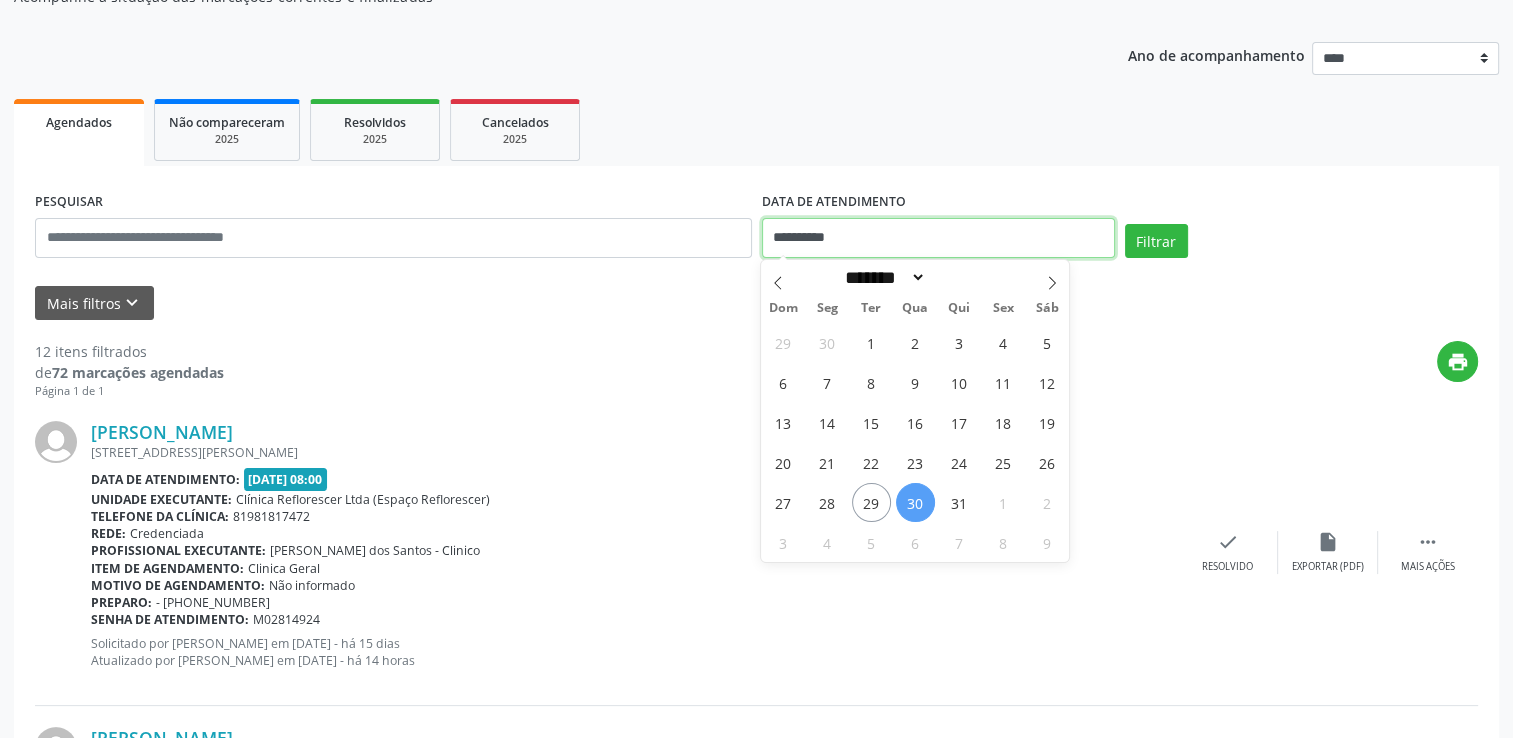 click on "**********" at bounding box center [938, 238] 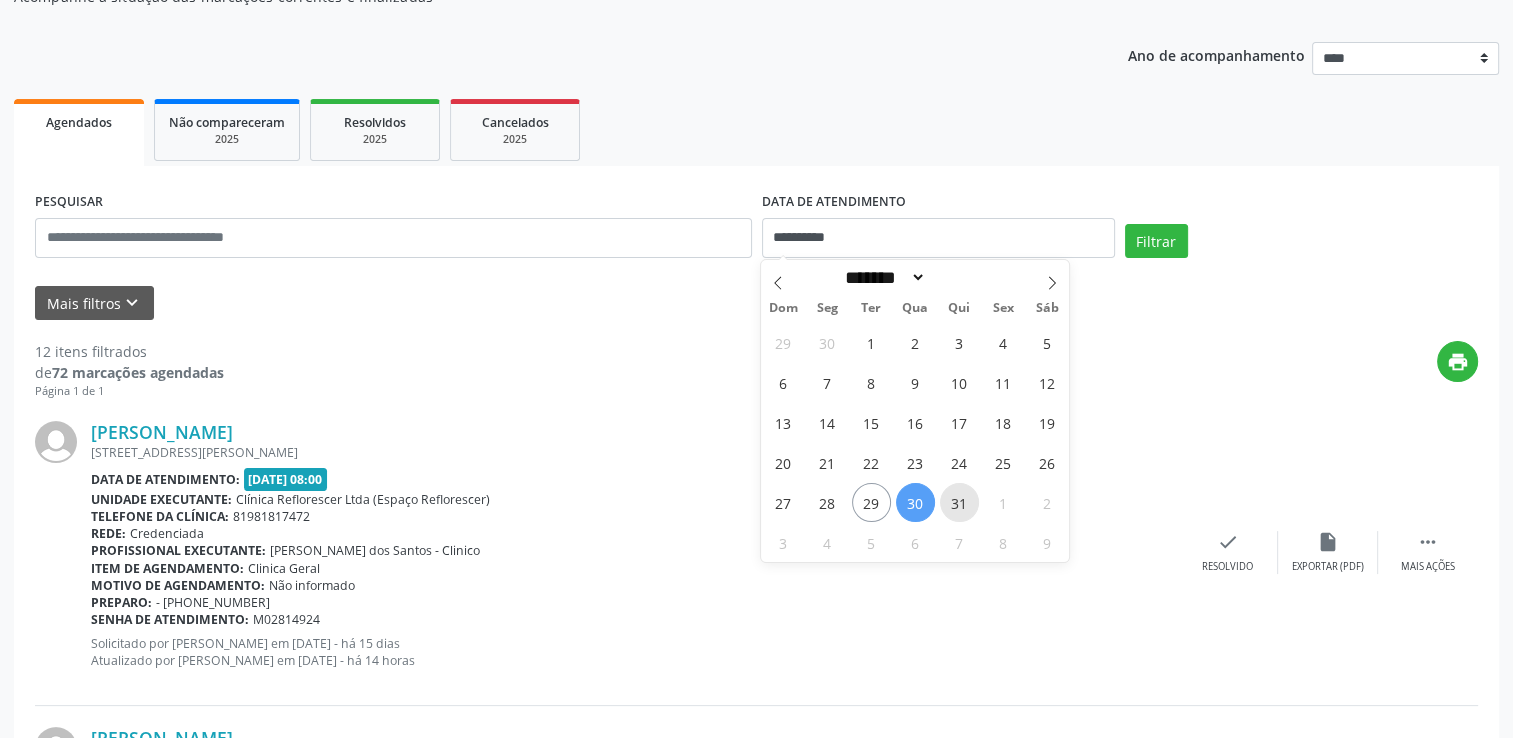 click on "31" at bounding box center [959, 502] 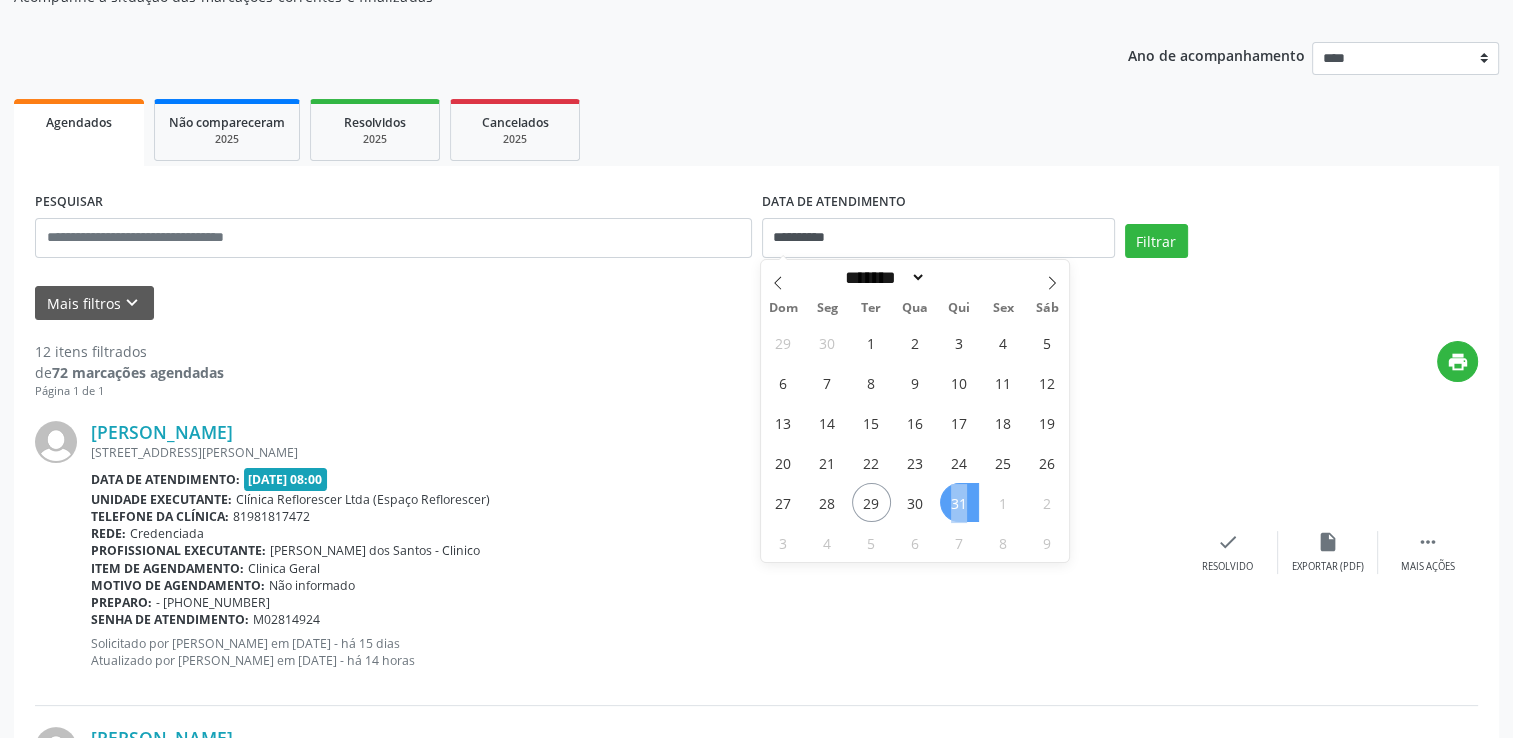 click on "31" at bounding box center [959, 502] 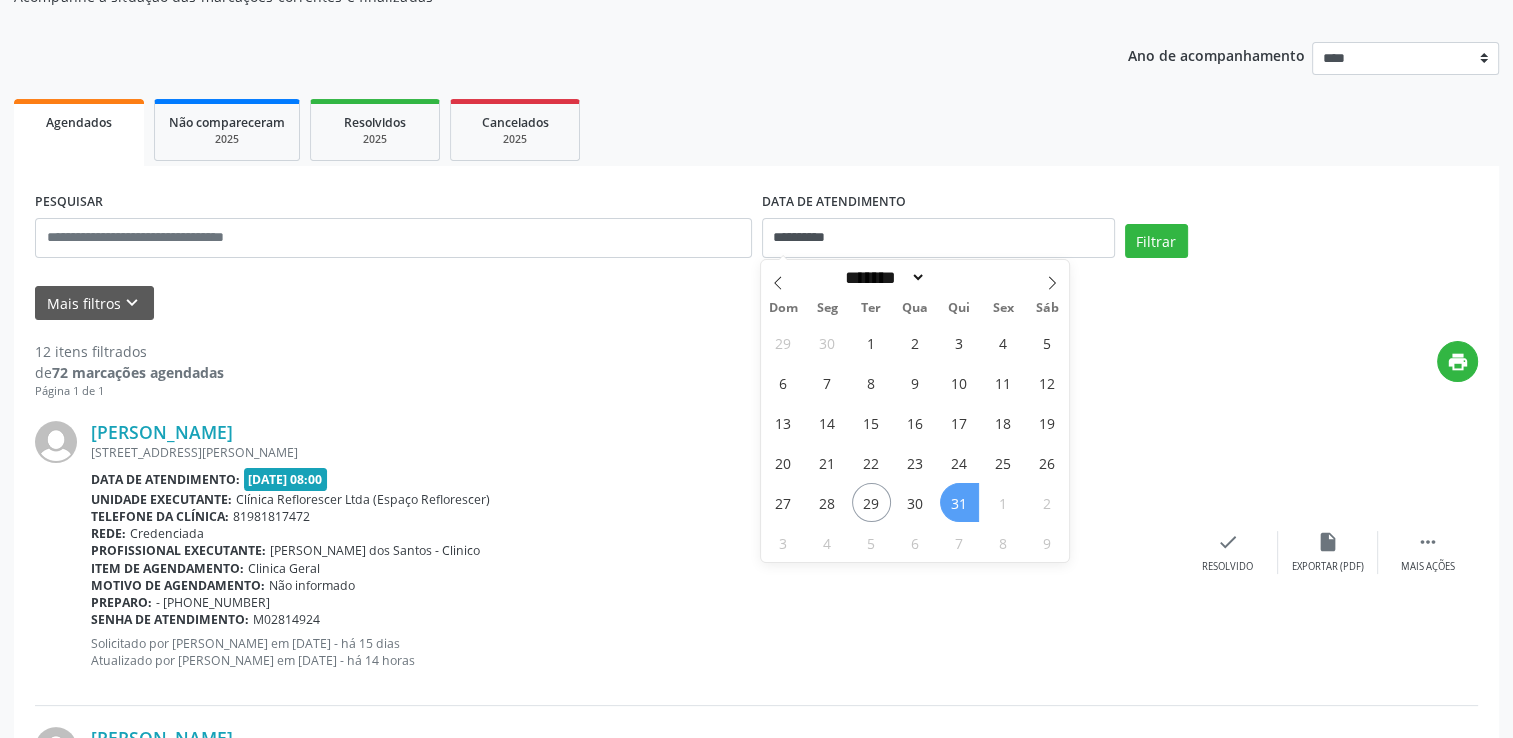 select on "*" 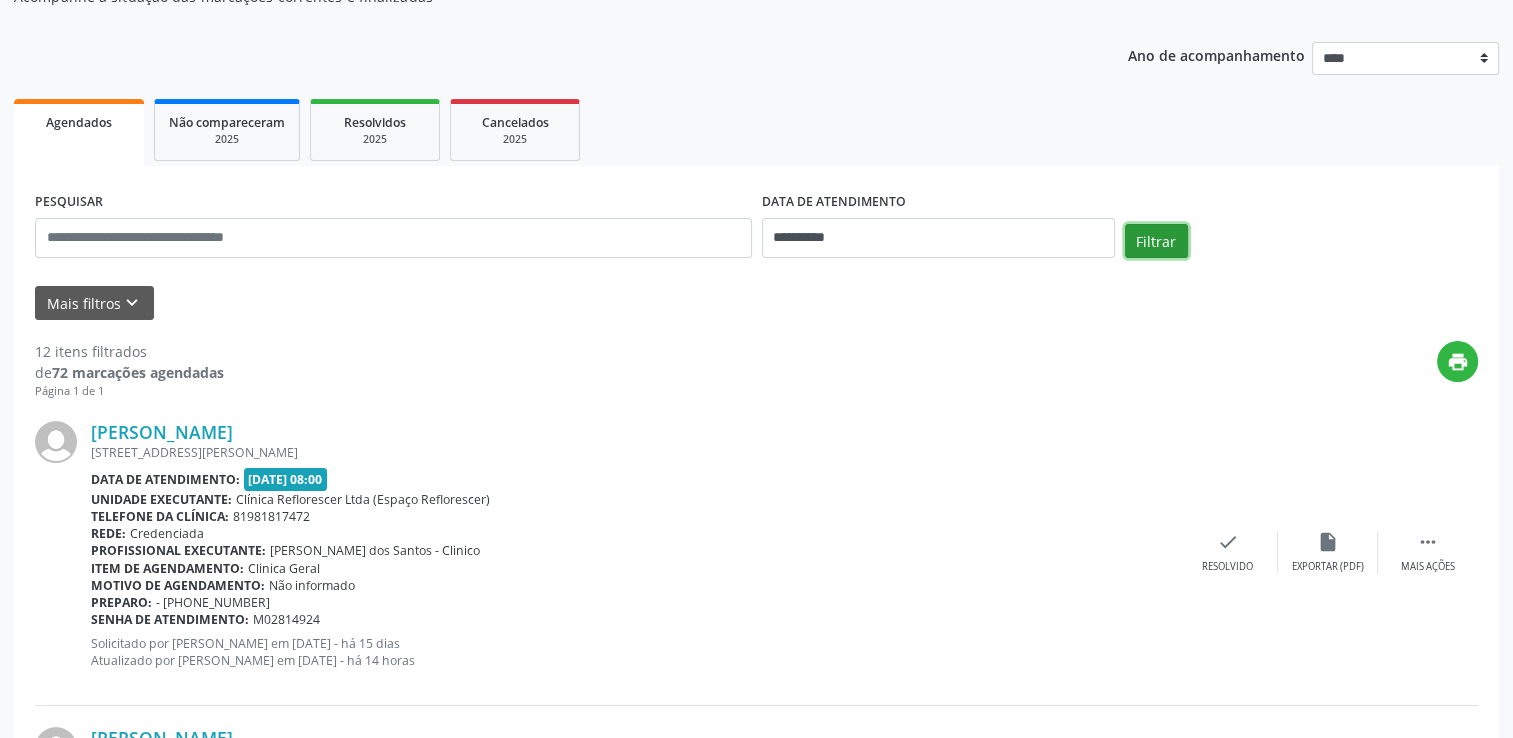 click on "Filtrar" at bounding box center [1156, 241] 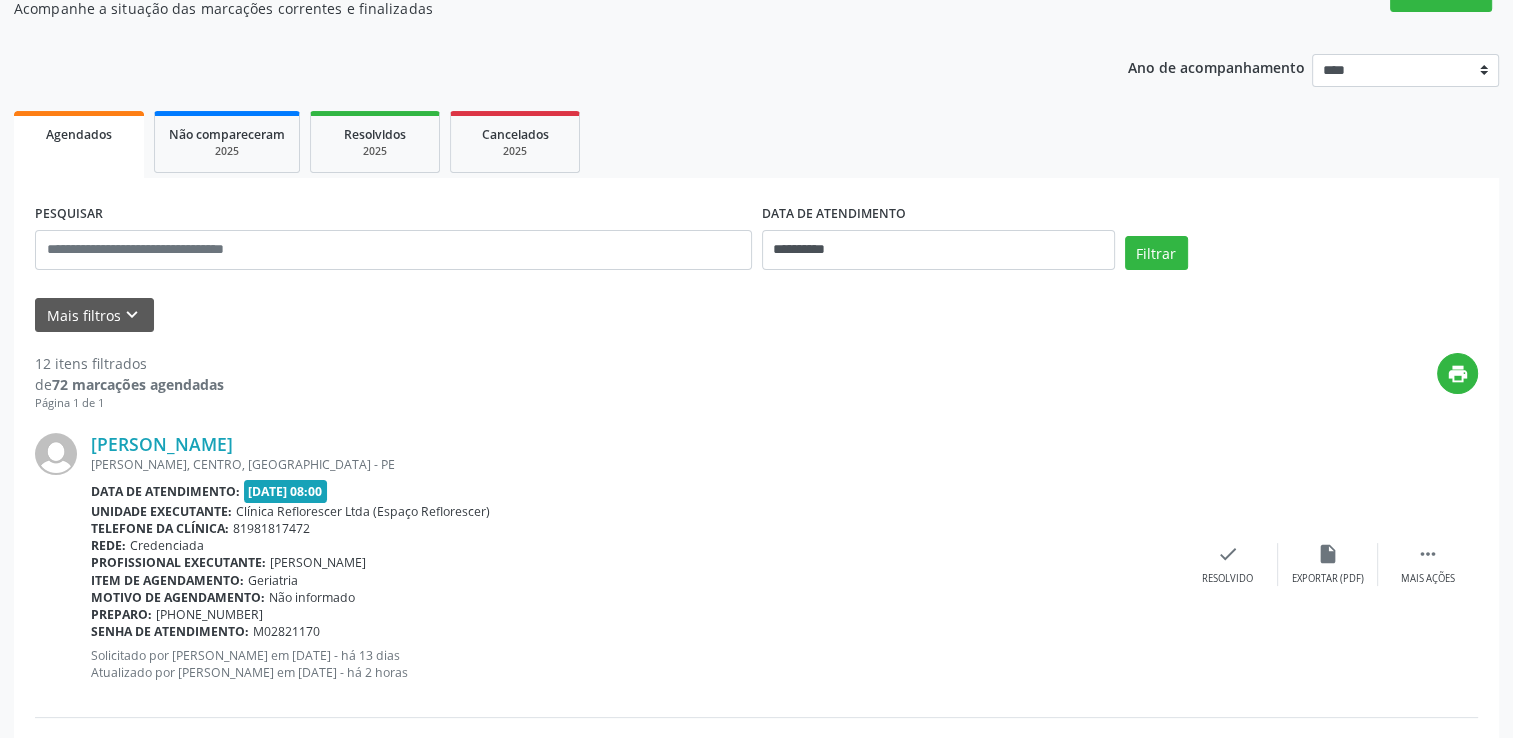 scroll, scrollTop: 200, scrollLeft: 0, axis: vertical 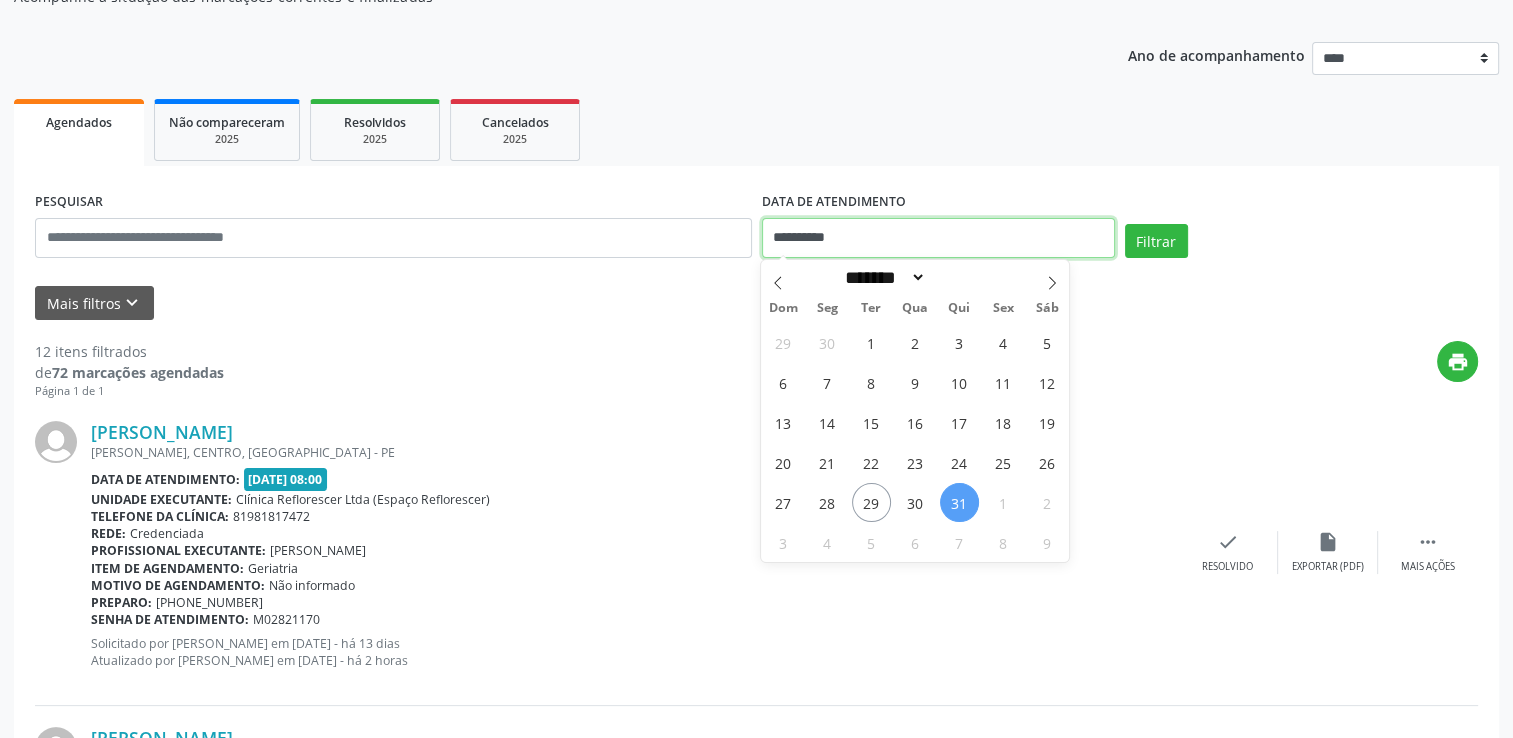 click on "**********" at bounding box center [938, 238] 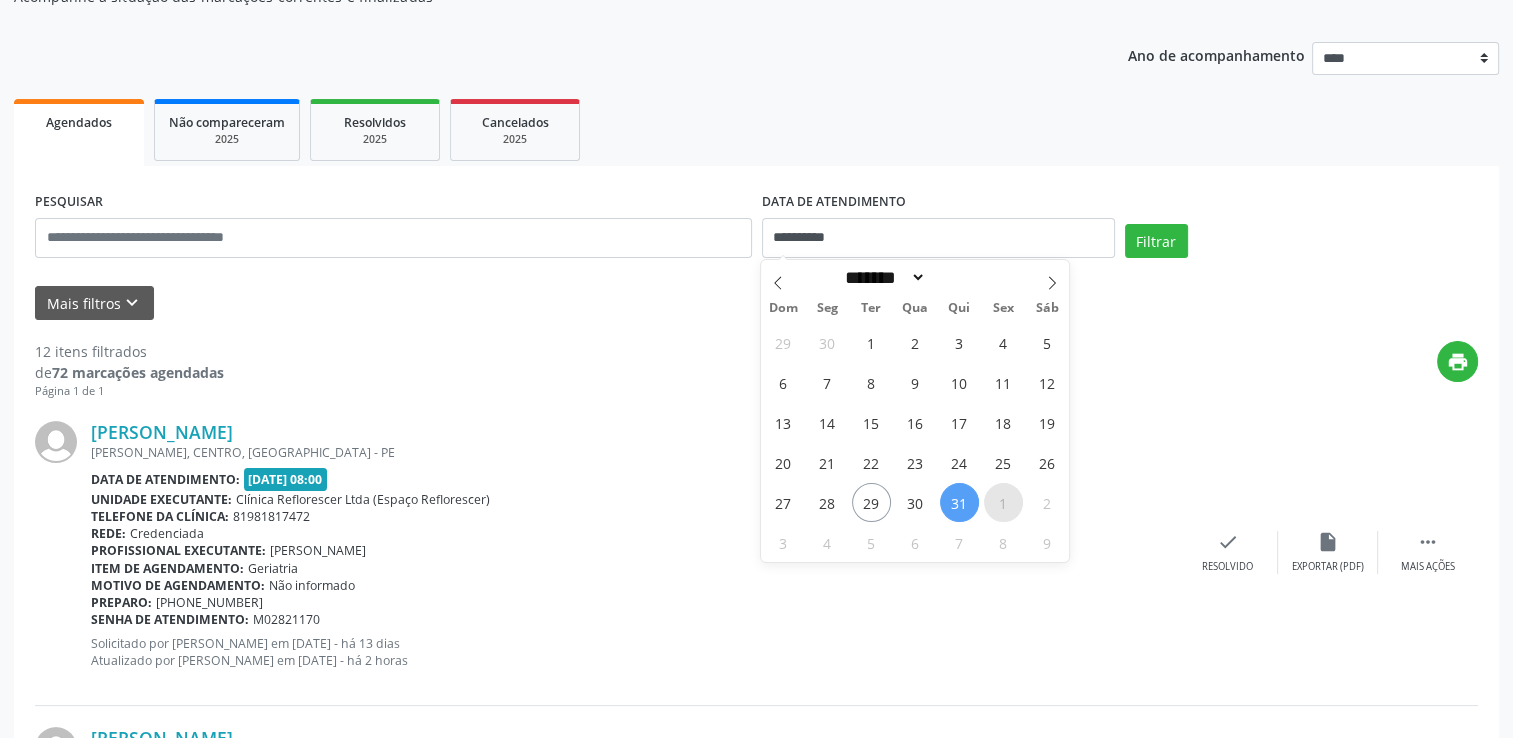 click on "1" at bounding box center [1003, 502] 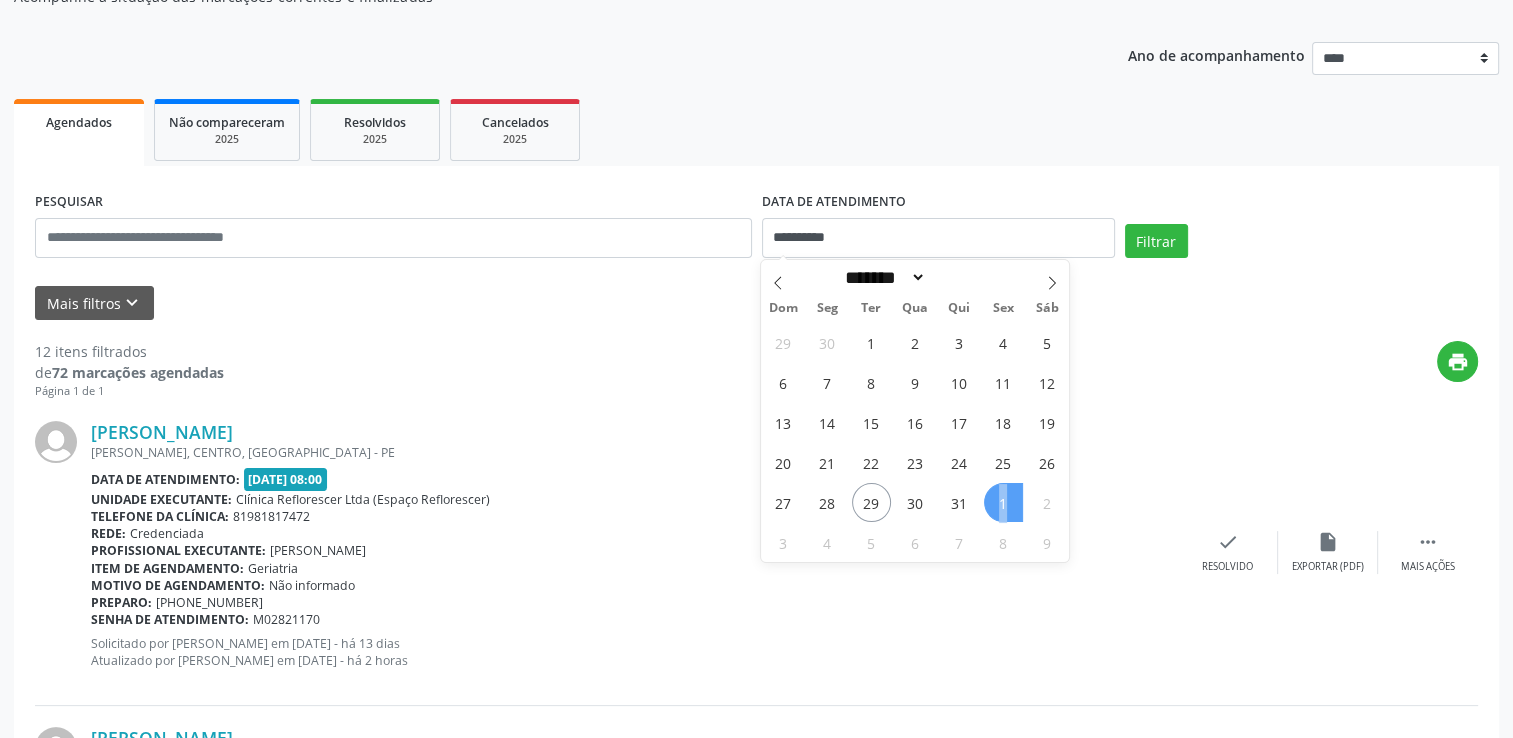 click on "1" at bounding box center [1003, 502] 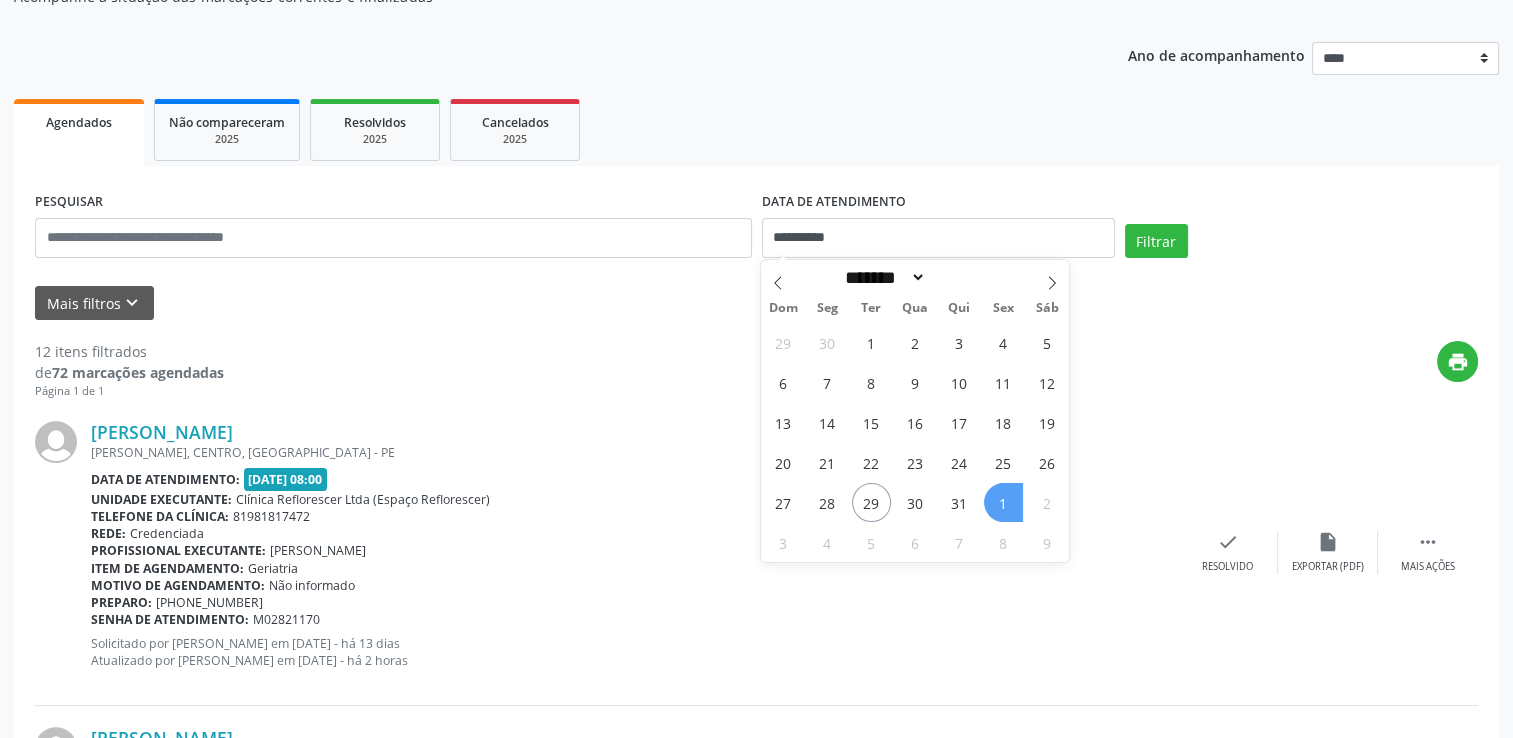 select on "*" 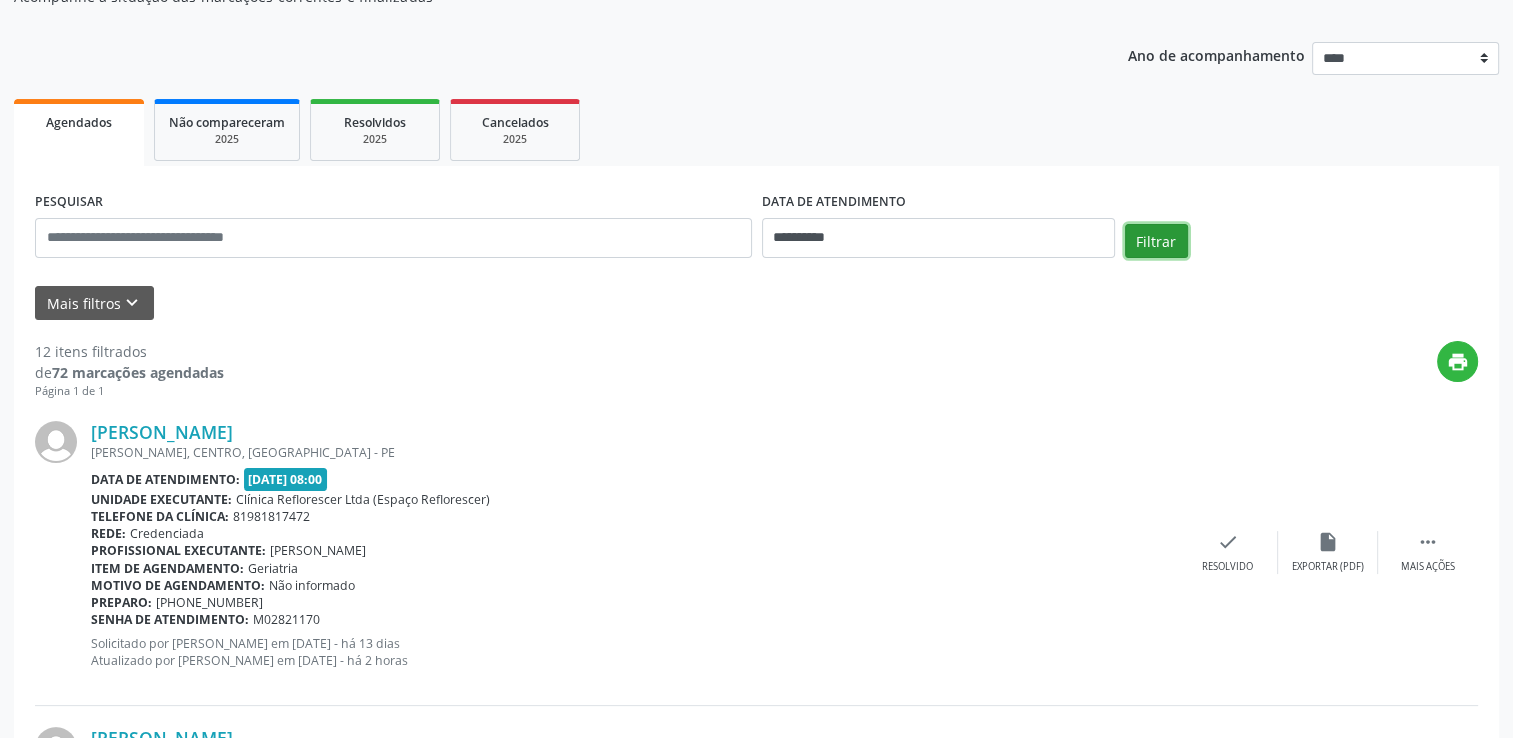 click on "Filtrar" at bounding box center (1156, 241) 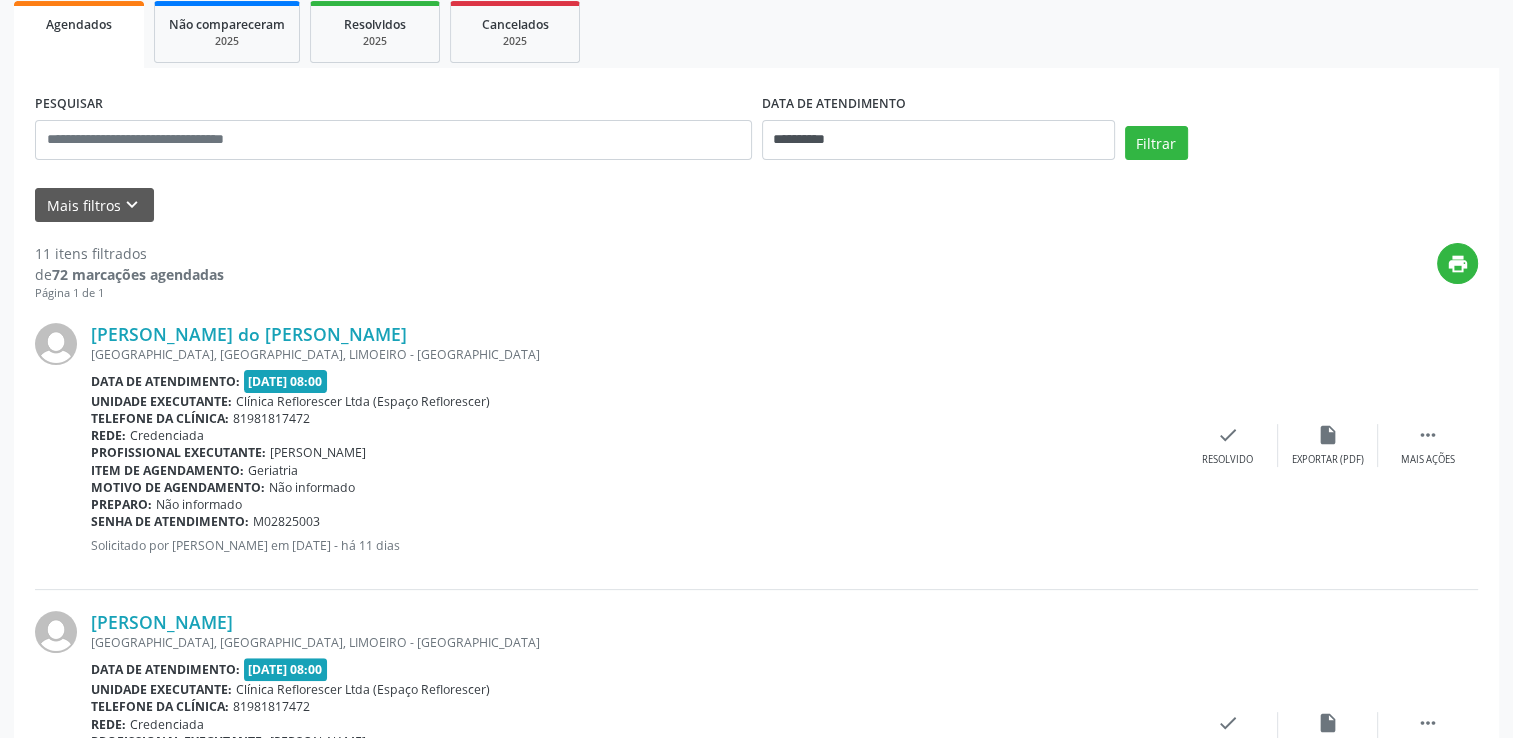 scroll, scrollTop: 300, scrollLeft: 0, axis: vertical 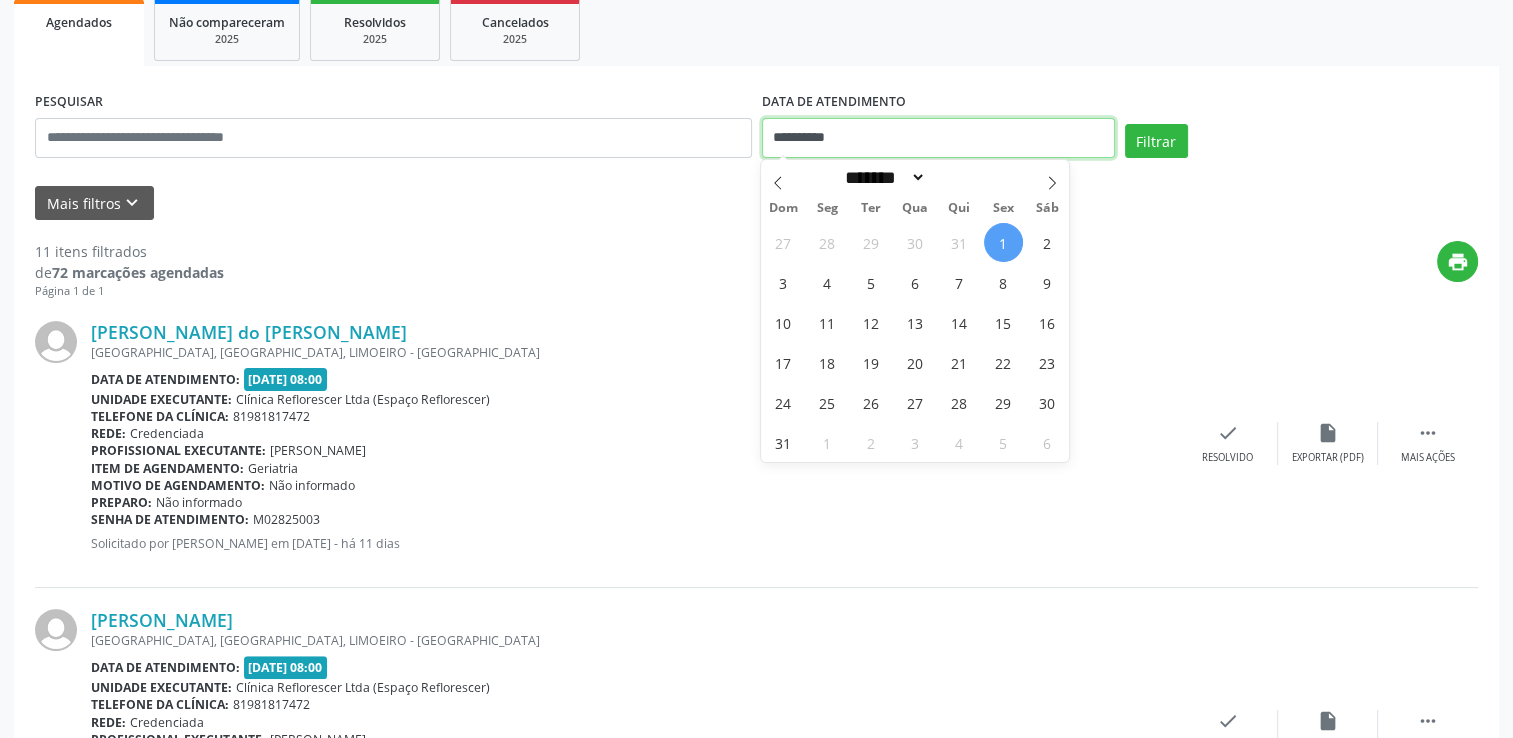 click on "**********" at bounding box center (938, 138) 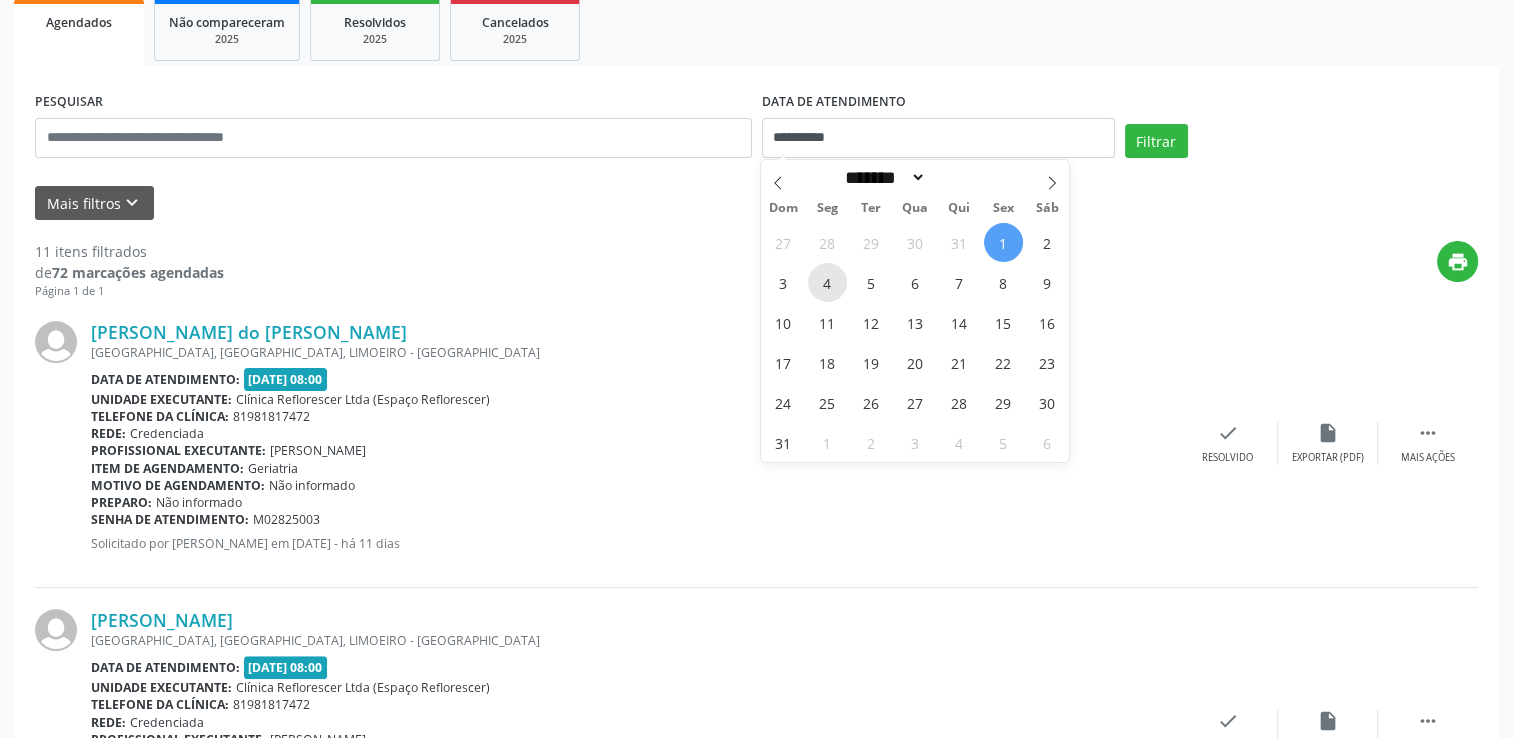 click on "4" at bounding box center (827, 282) 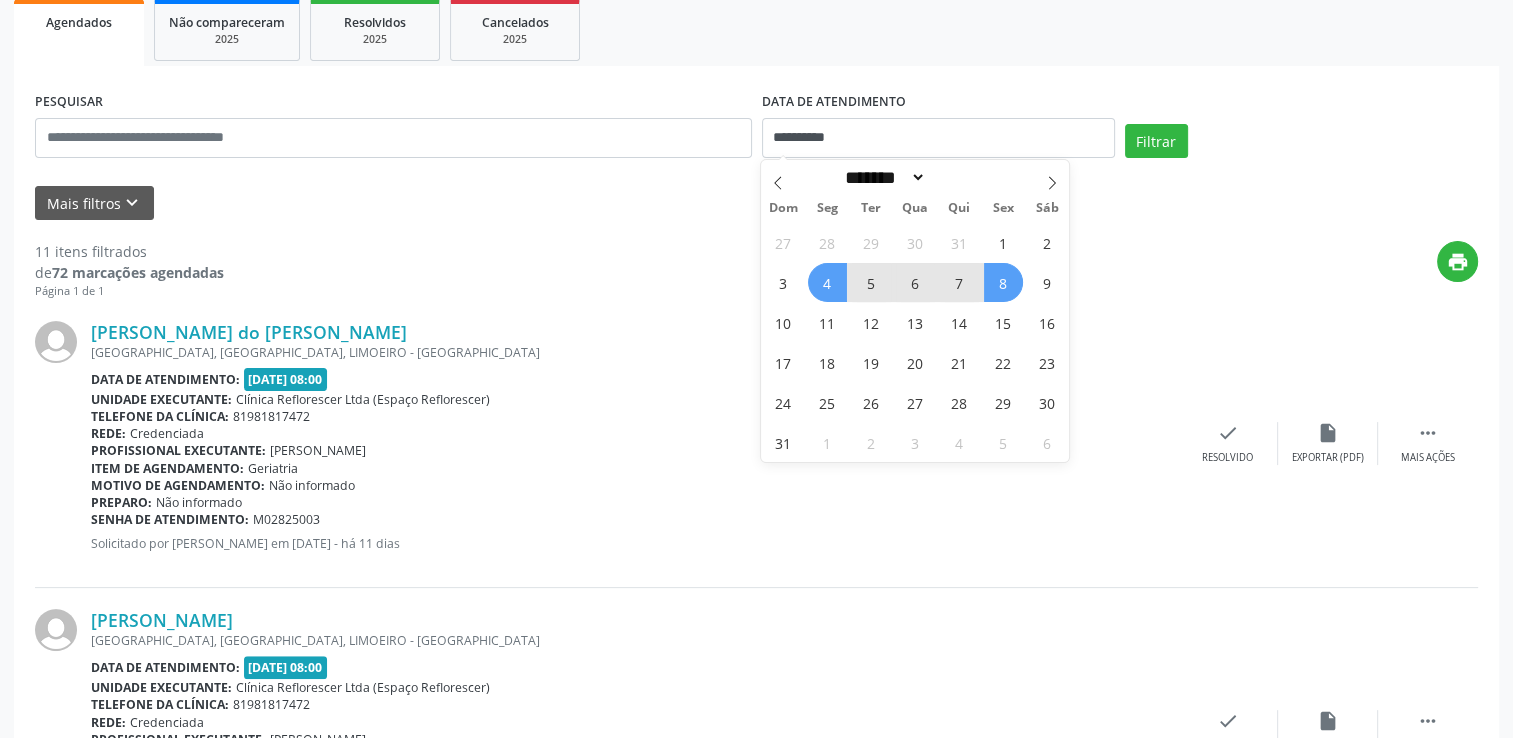click on "8" at bounding box center [1003, 282] 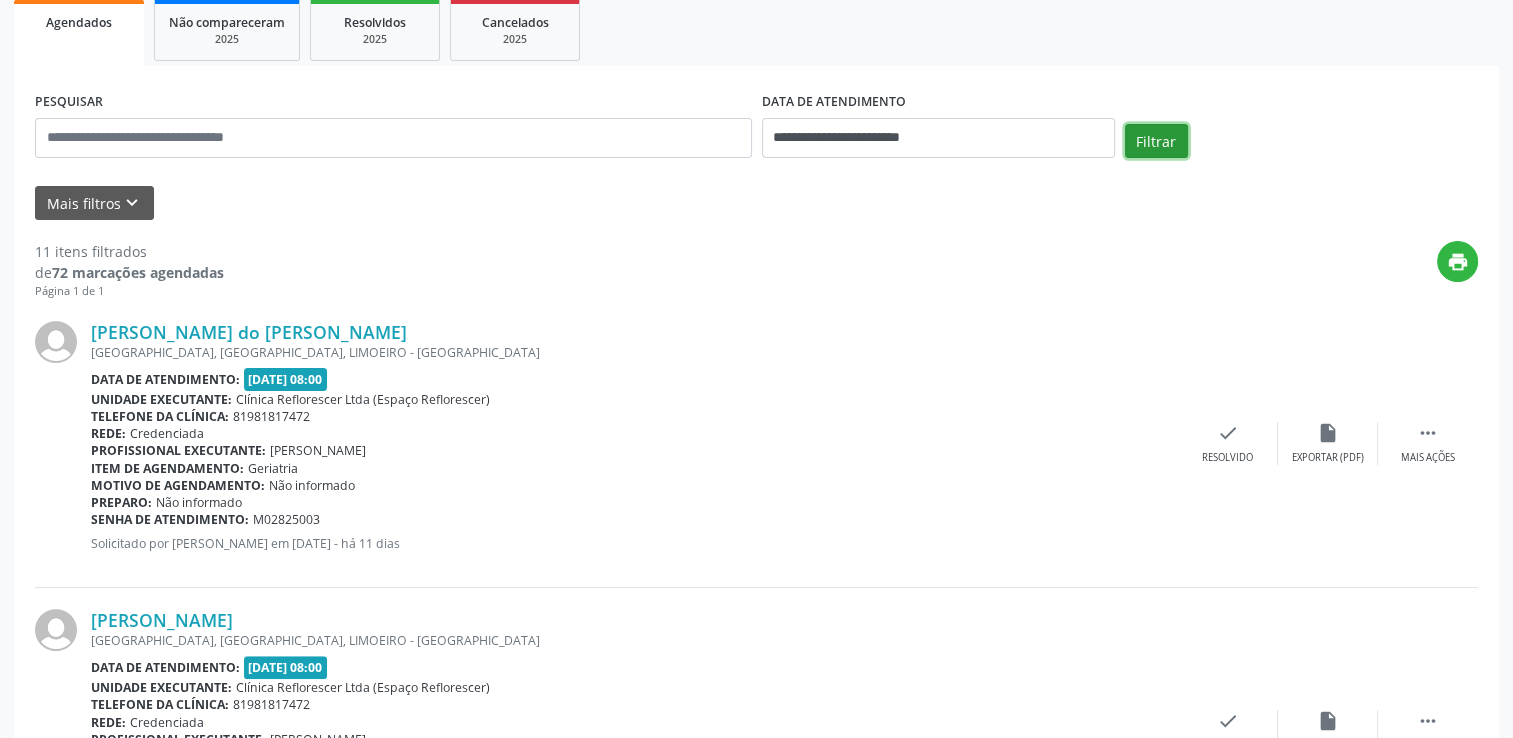 click on "Filtrar" at bounding box center (1156, 141) 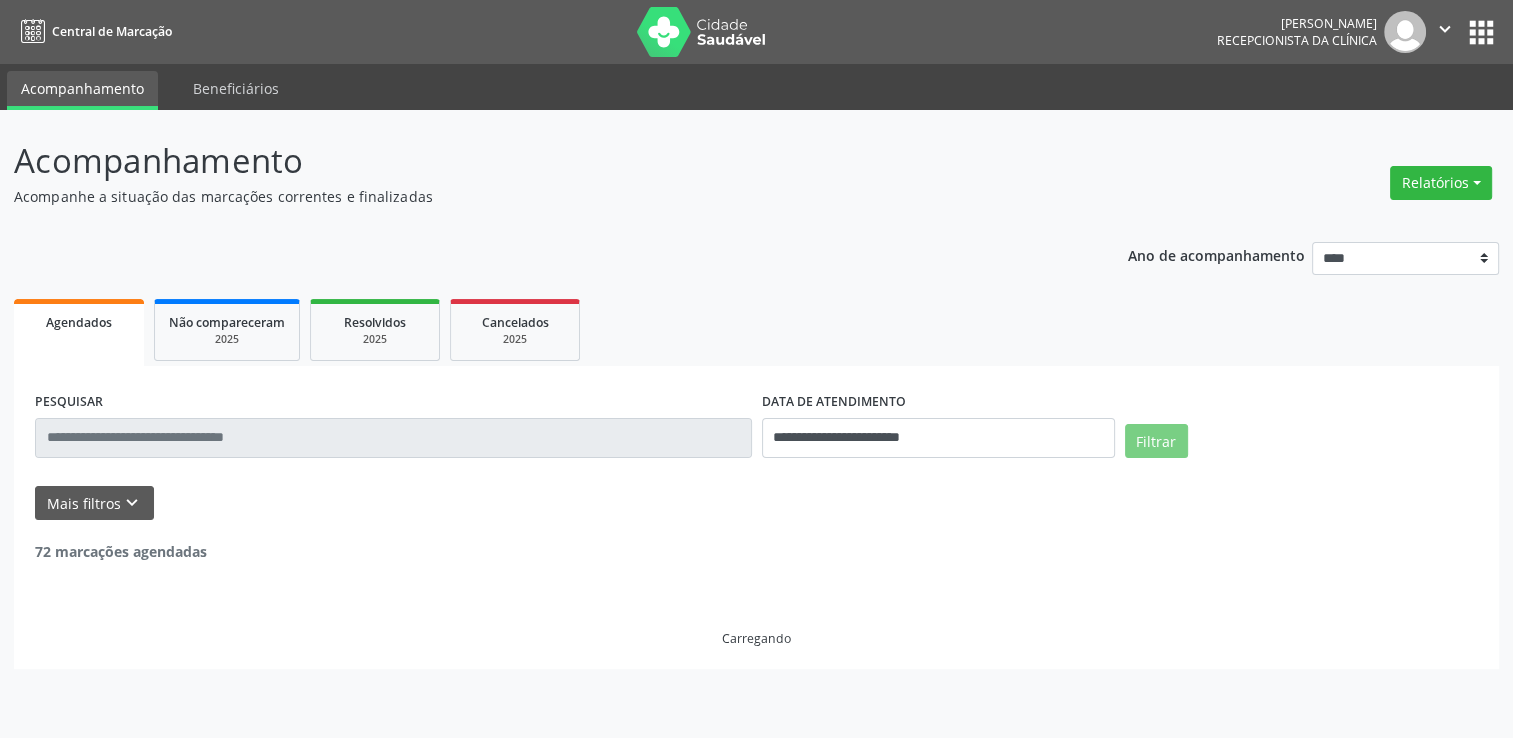 scroll, scrollTop: 0, scrollLeft: 0, axis: both 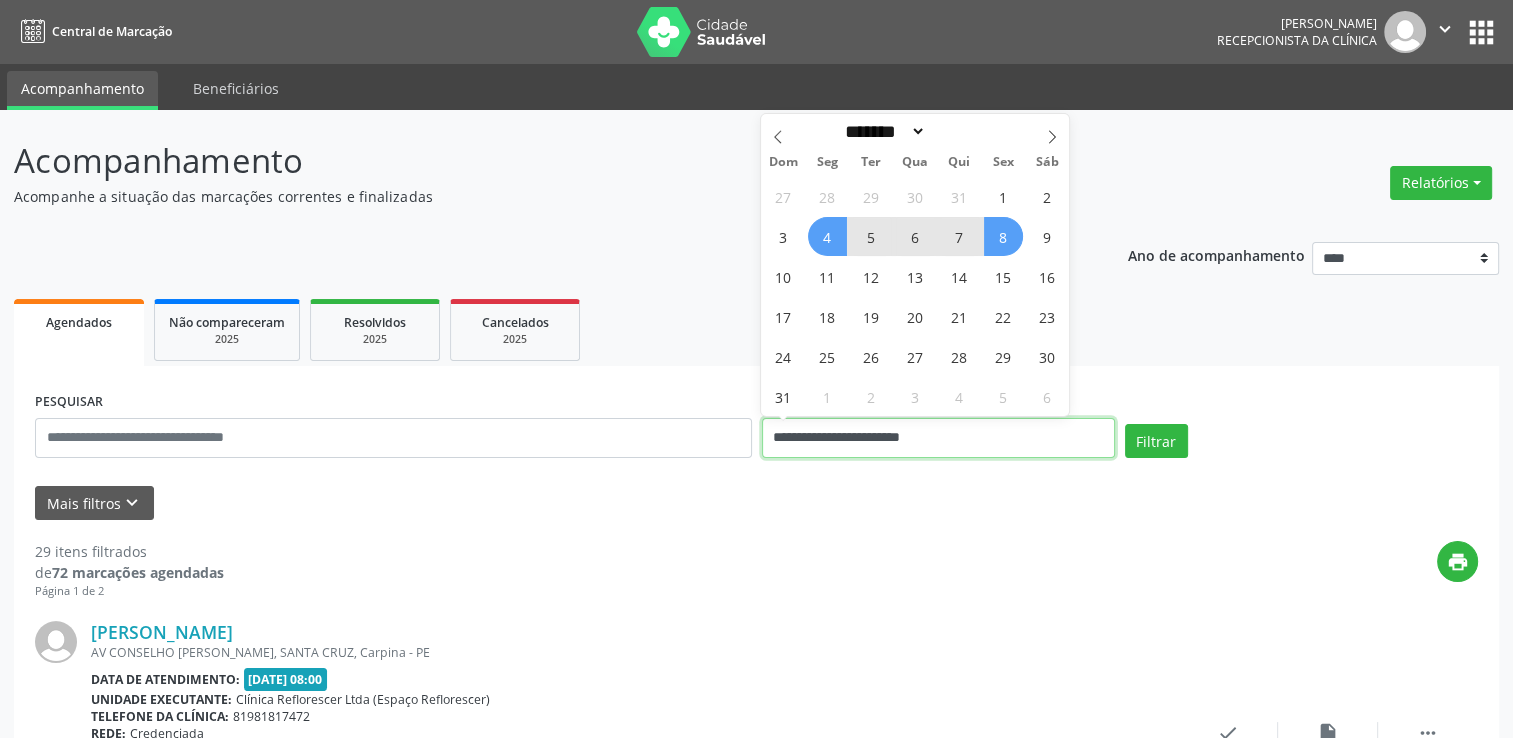 click on "**********" at bounding box center (938, 438) 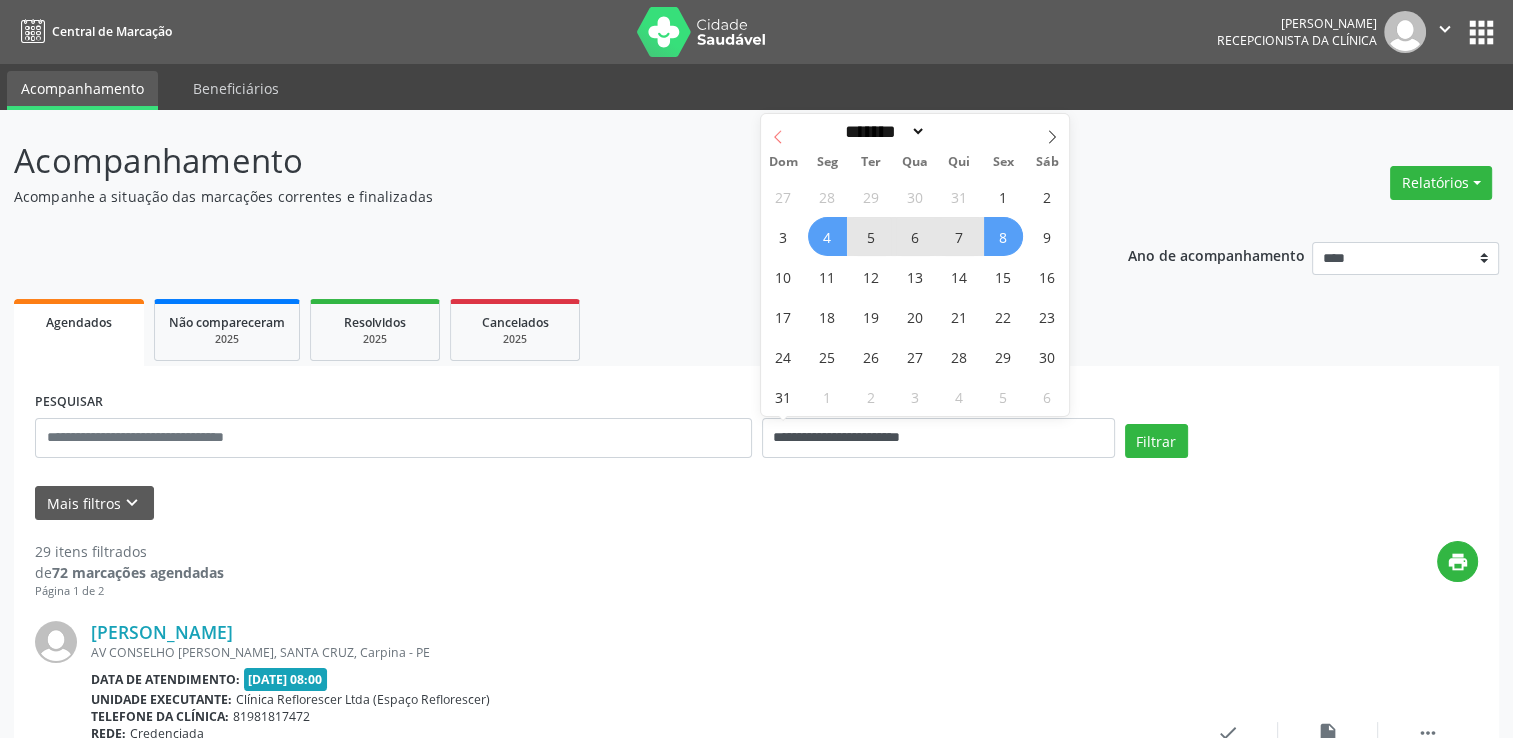click 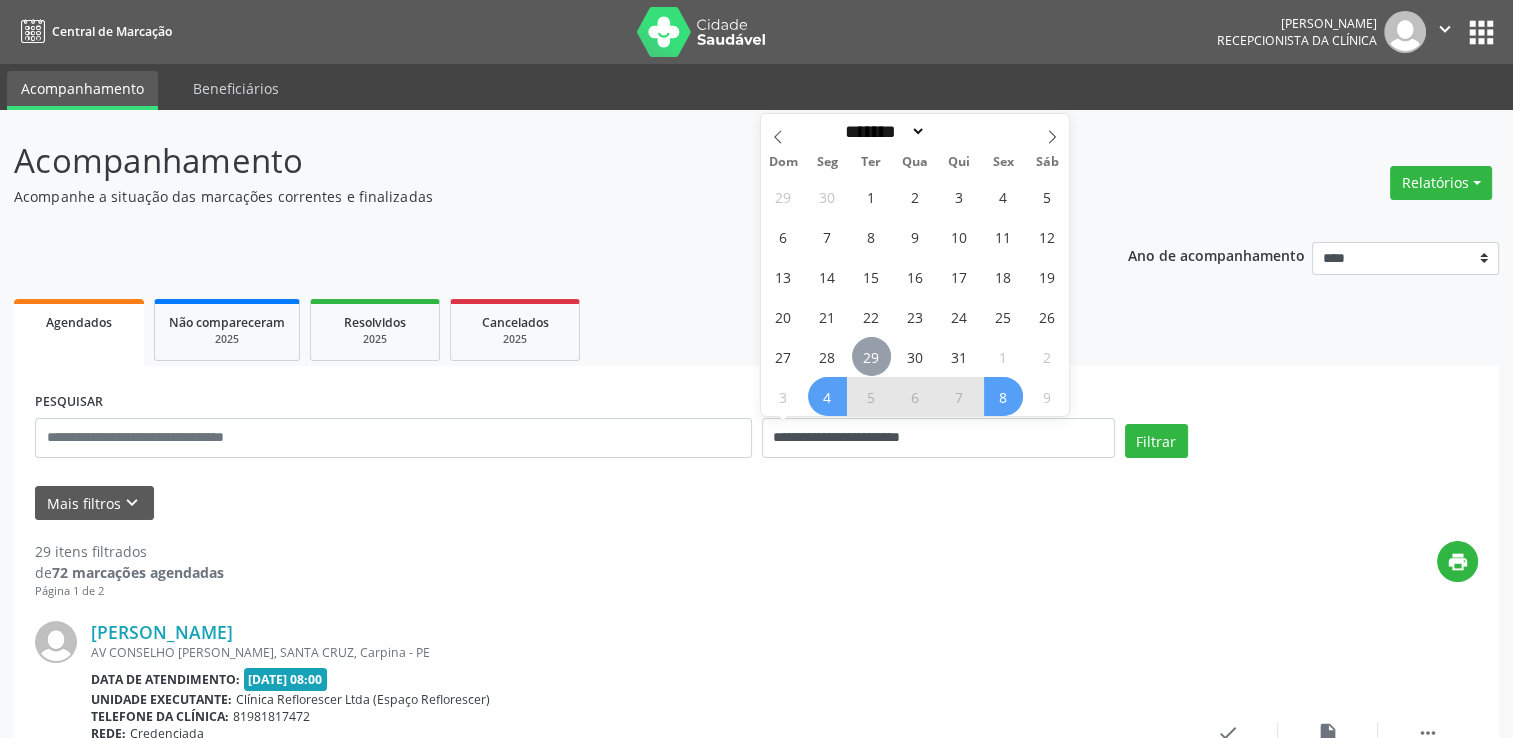 click on "29" at bounding box center [871, 356] 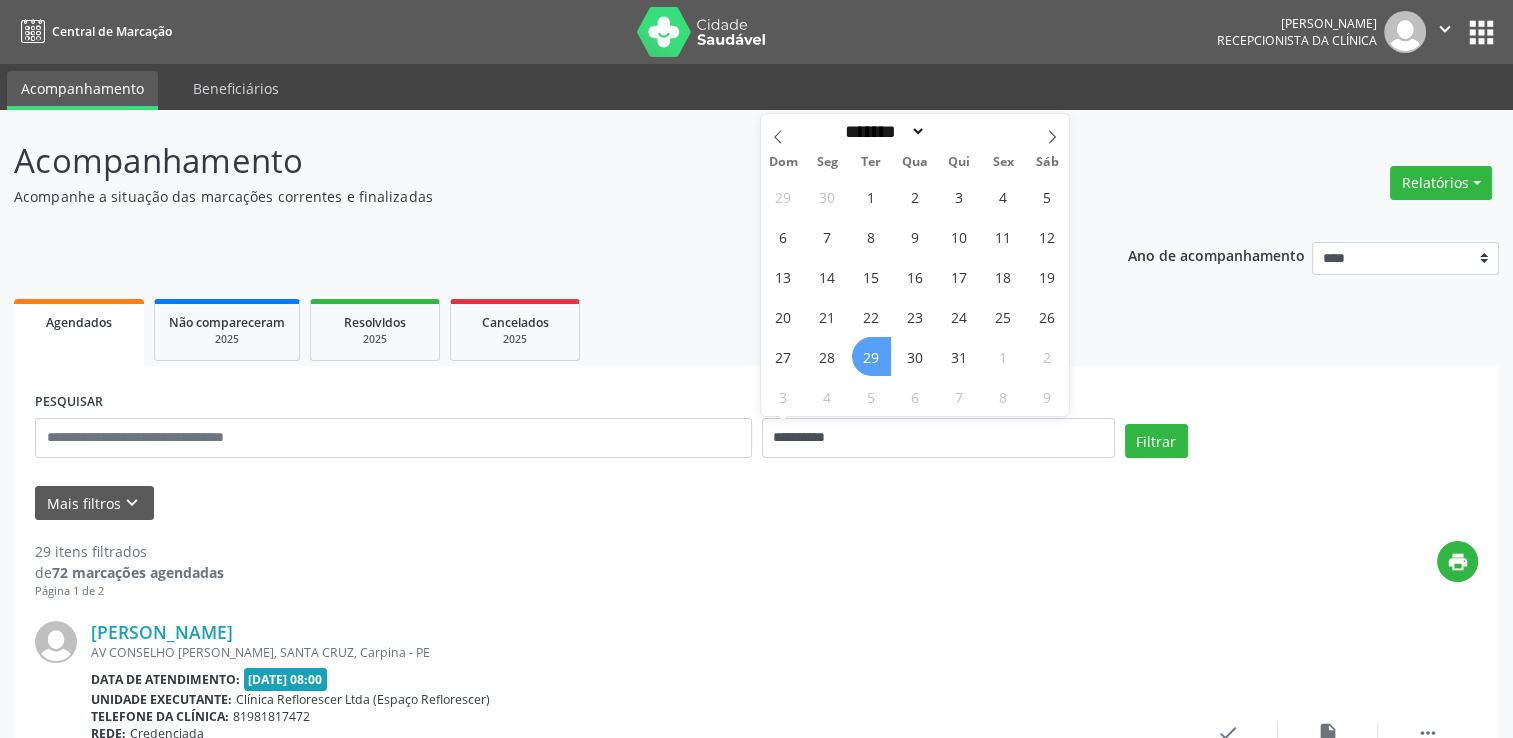 click on "29" at bounding box center (871, 356) 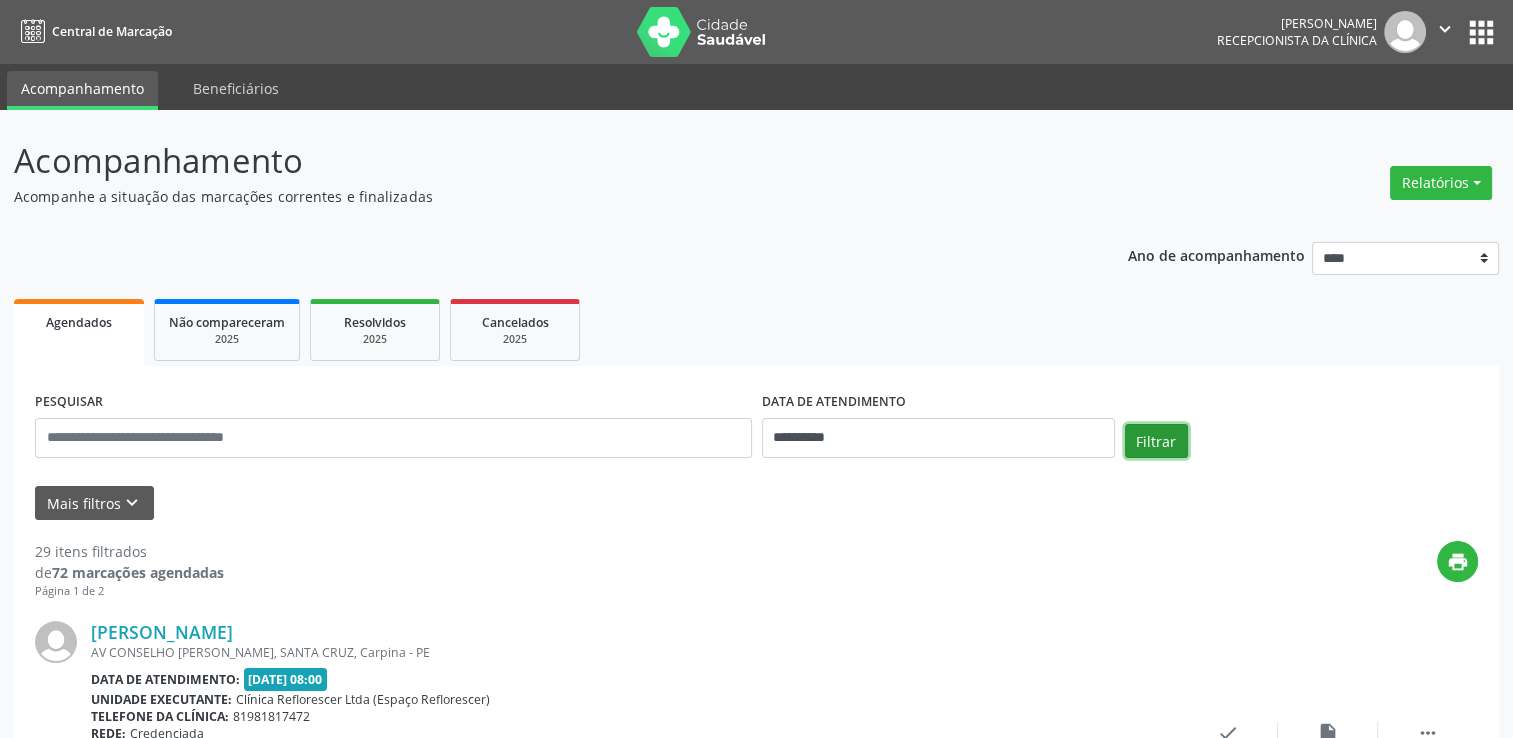 click on "Filtrar" at bounding box center (1156, 441) 